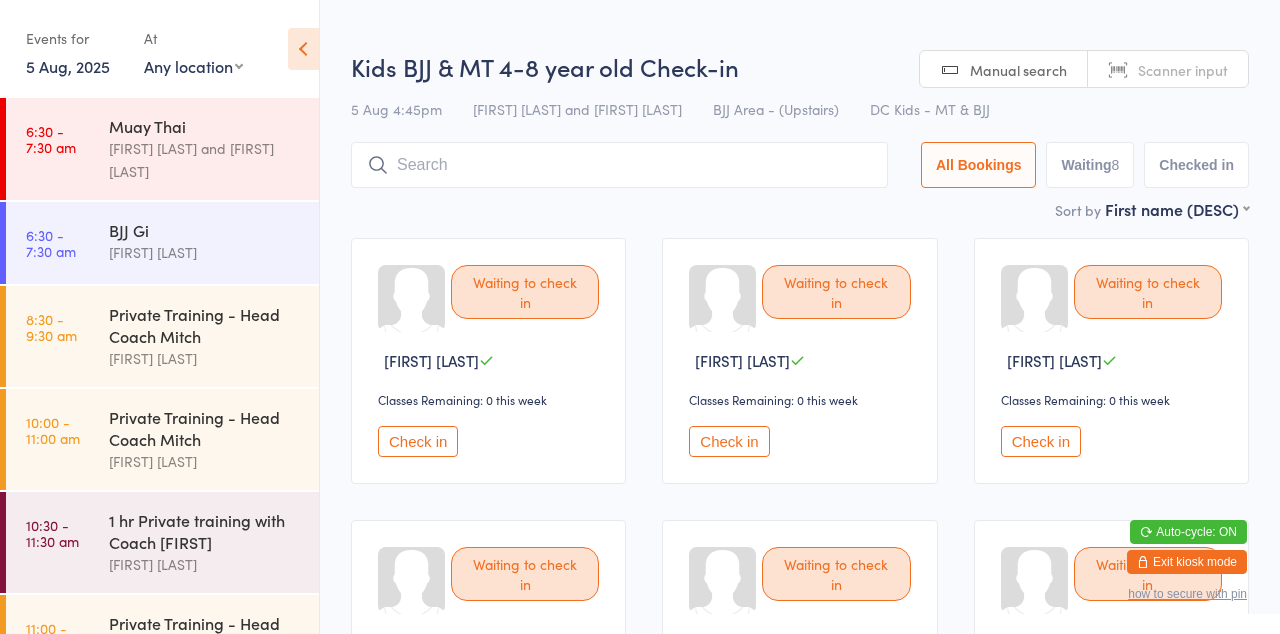 scroll, scrollTop: 0, scrollLeft: 0, axis: both 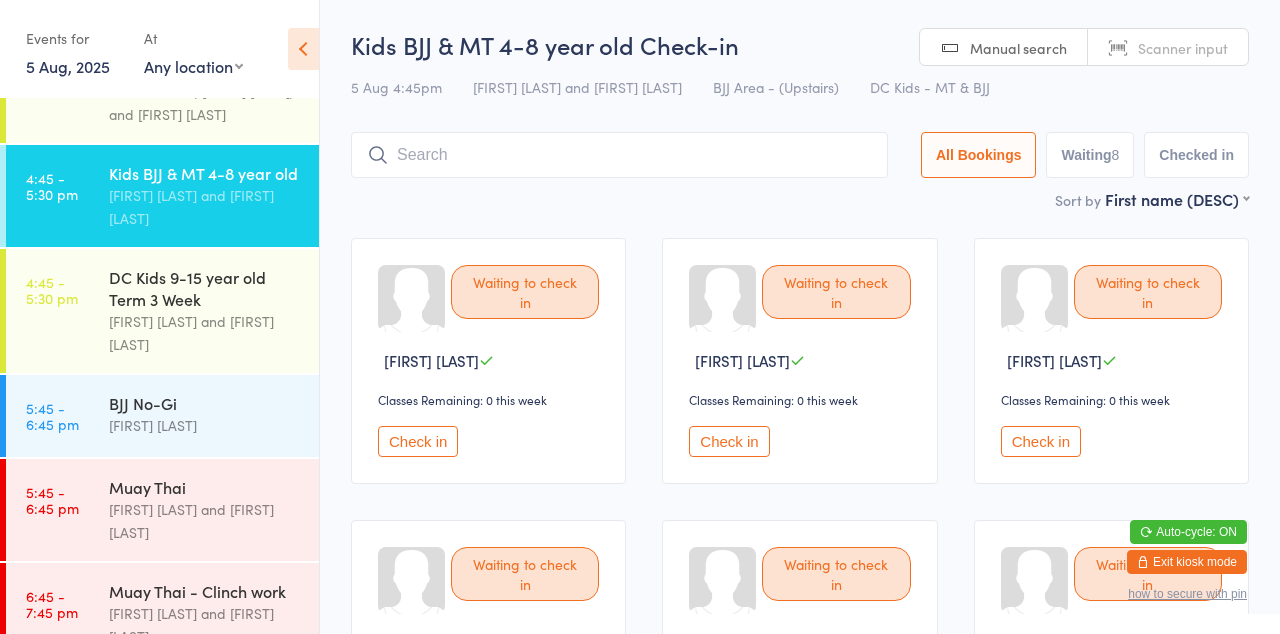 click on "[FIRST] [LAST] and [FIRST] [LAST]" at bounding box center (205, 333) 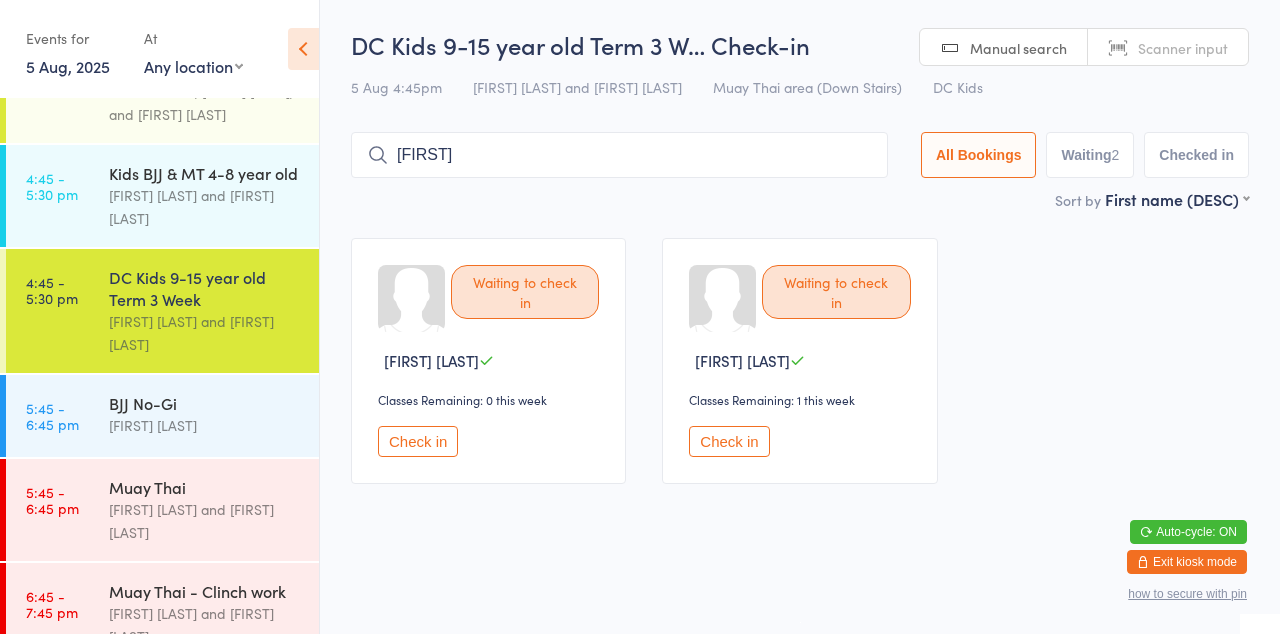 type on "[FIRST]" 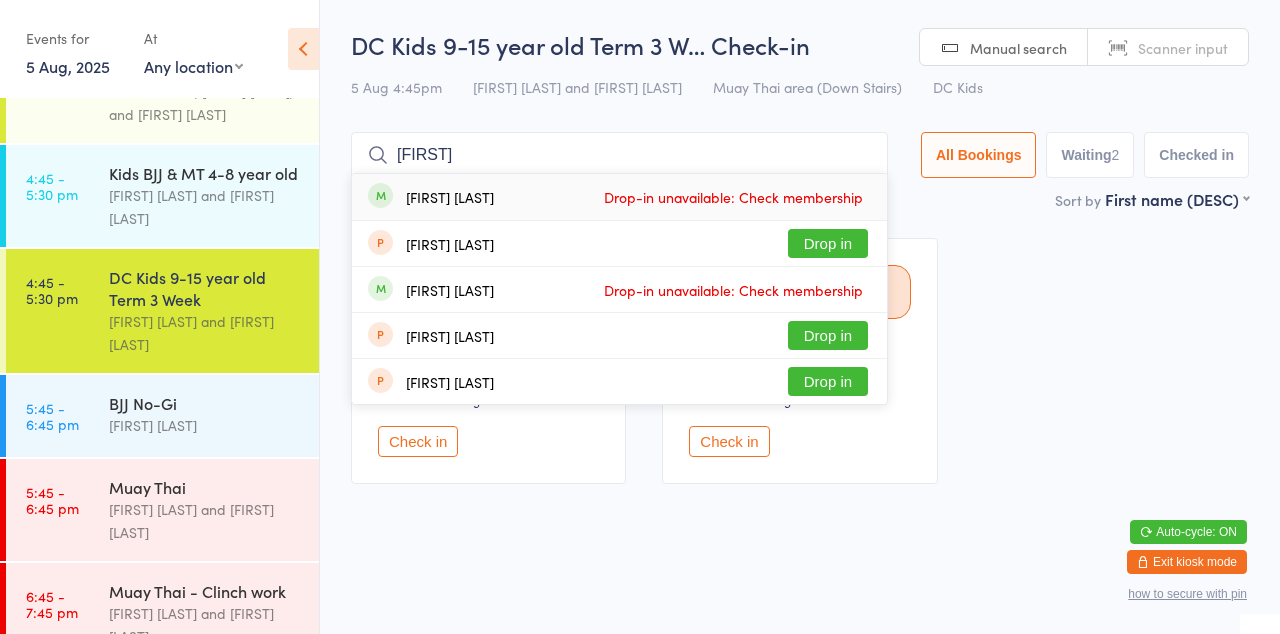 click on "Drop in" at bounding box center [828, 243] 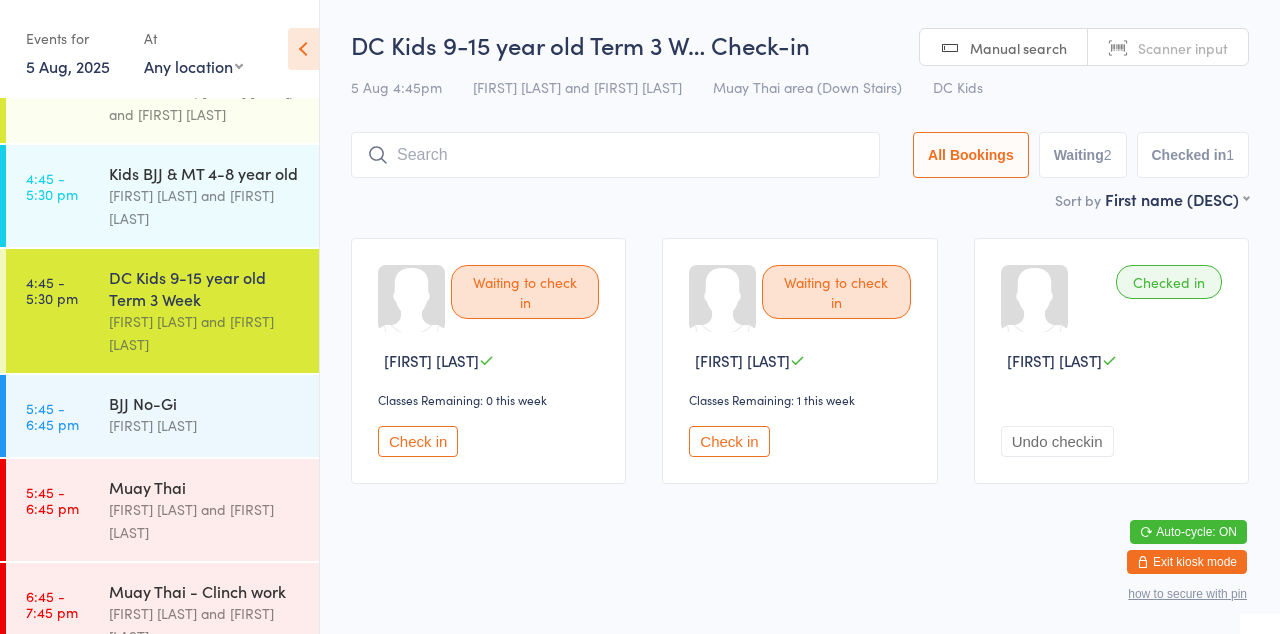 click at bounding box center [615, 155] 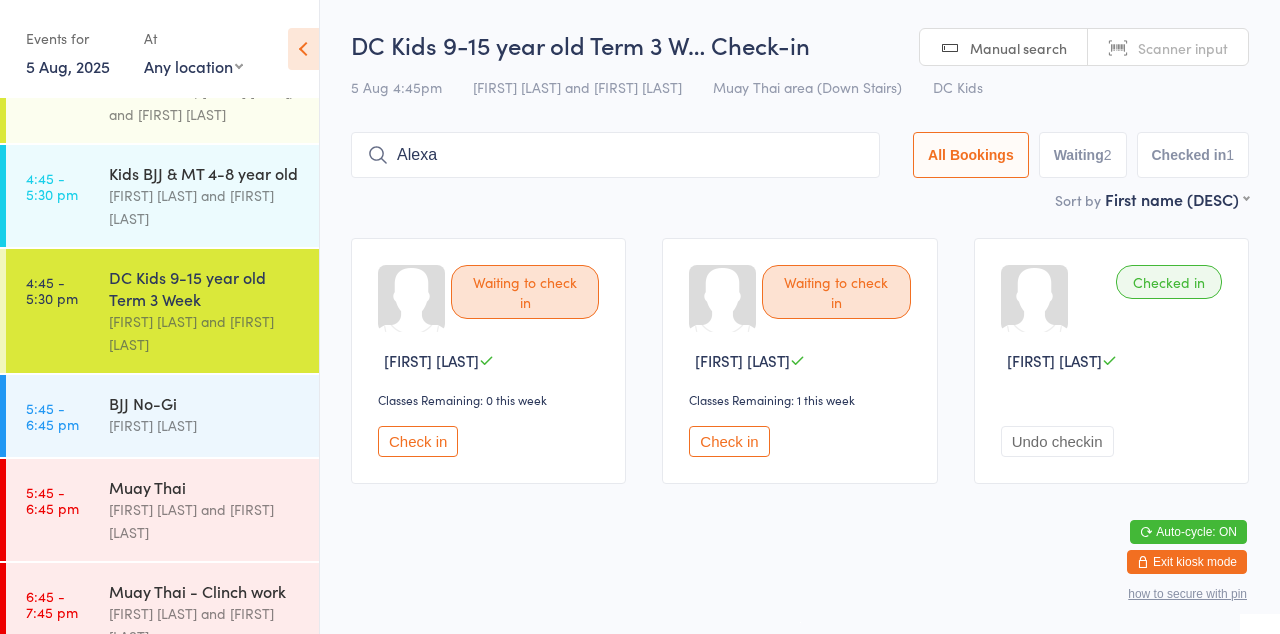 type on "Alexa" 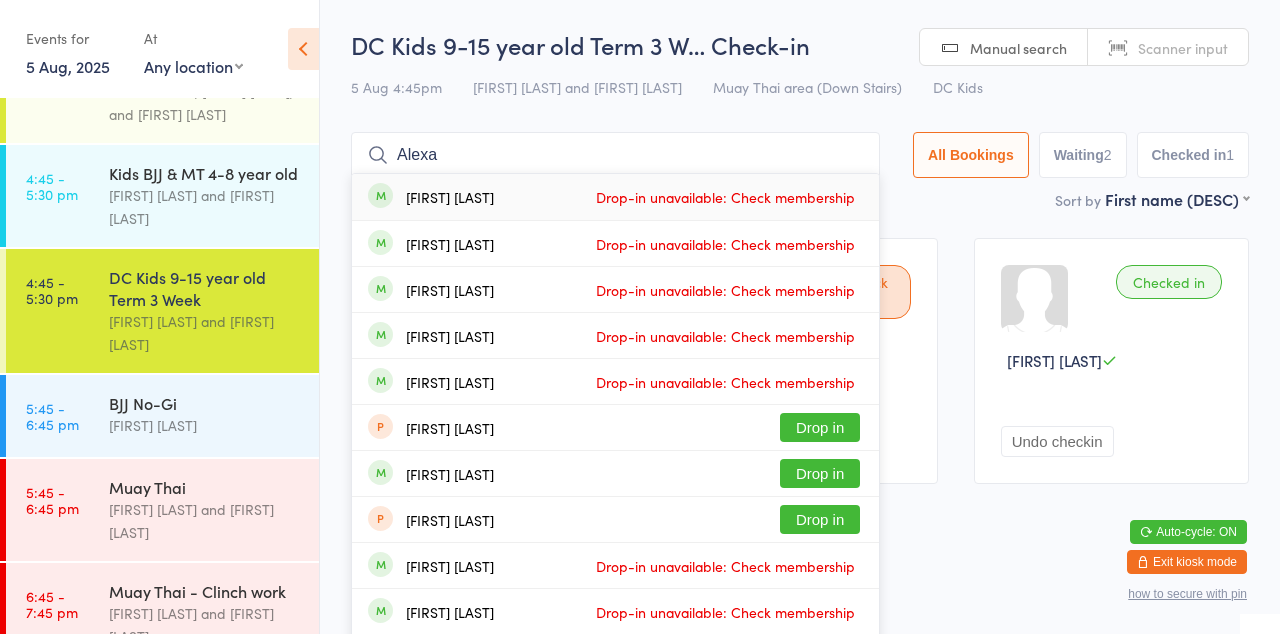 click on "Alexa" at bounding box center (615, 155) 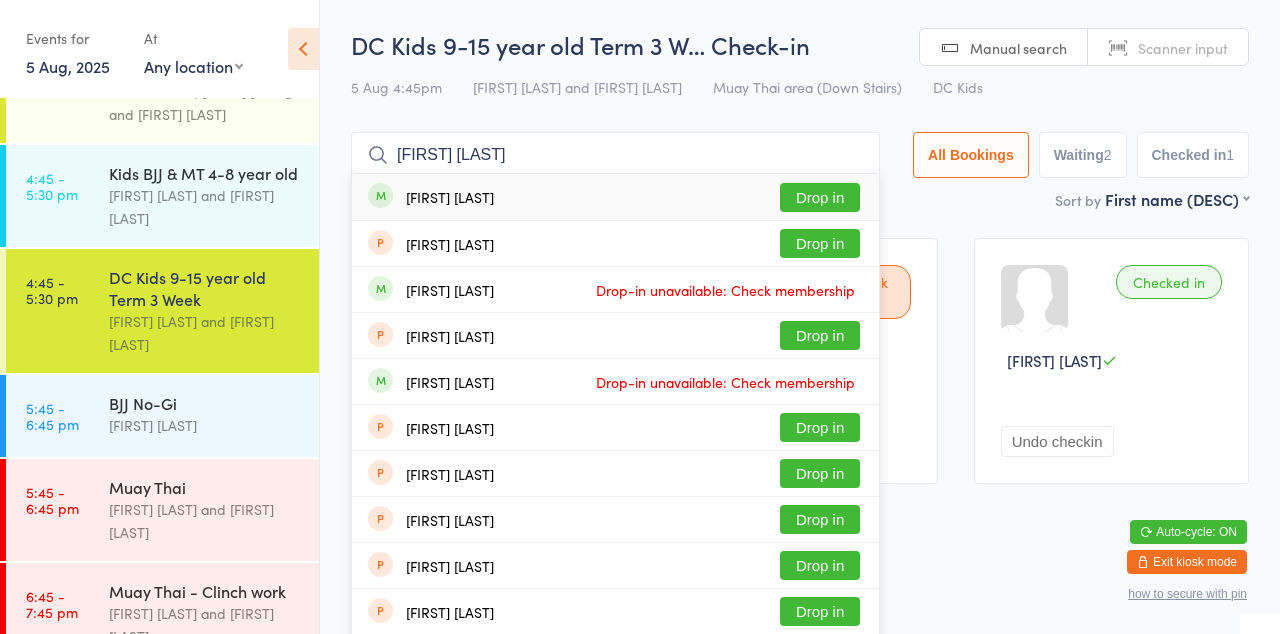 type on "[FIRST] [LAST]" 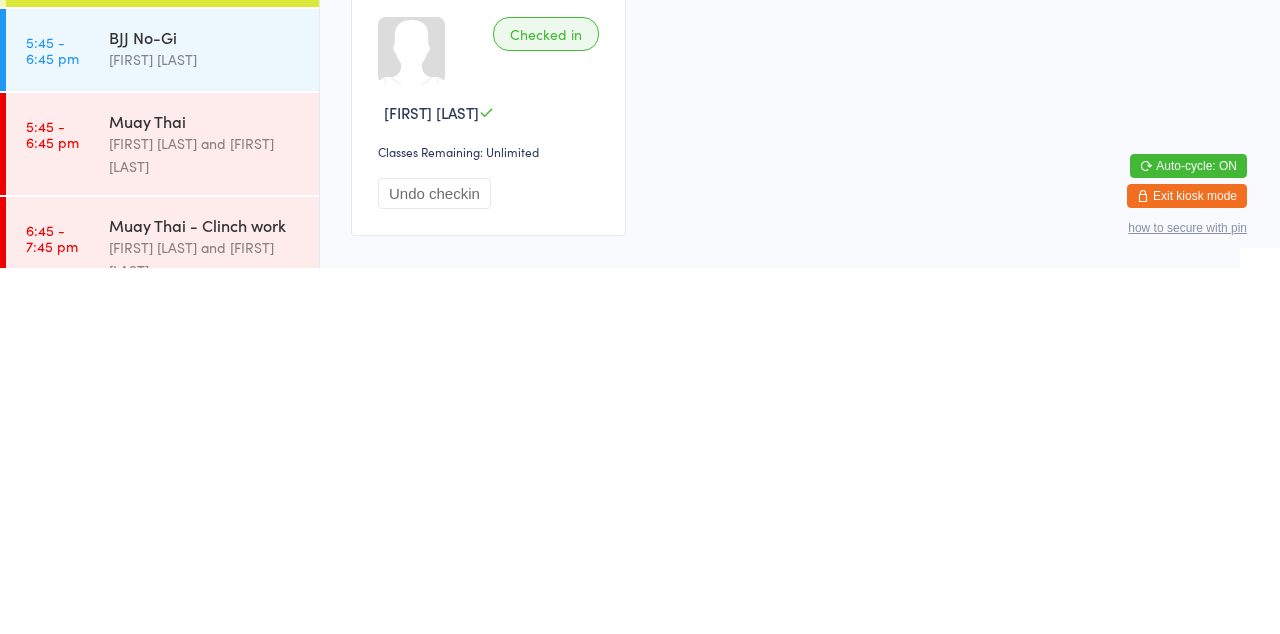 scroll, scrollTop: 164, scrollLeft: 0, axis: vertical 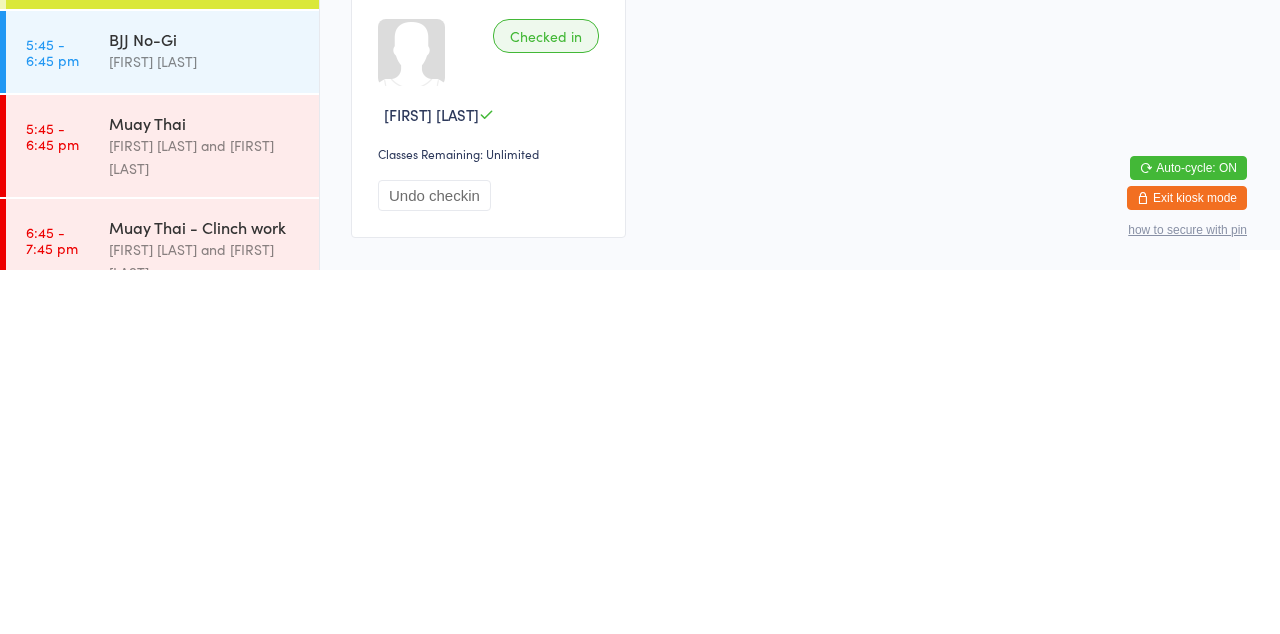 click on "[FIRST] [LAST] and [FIRST] [LAST]" at bounding box center [205, 521] 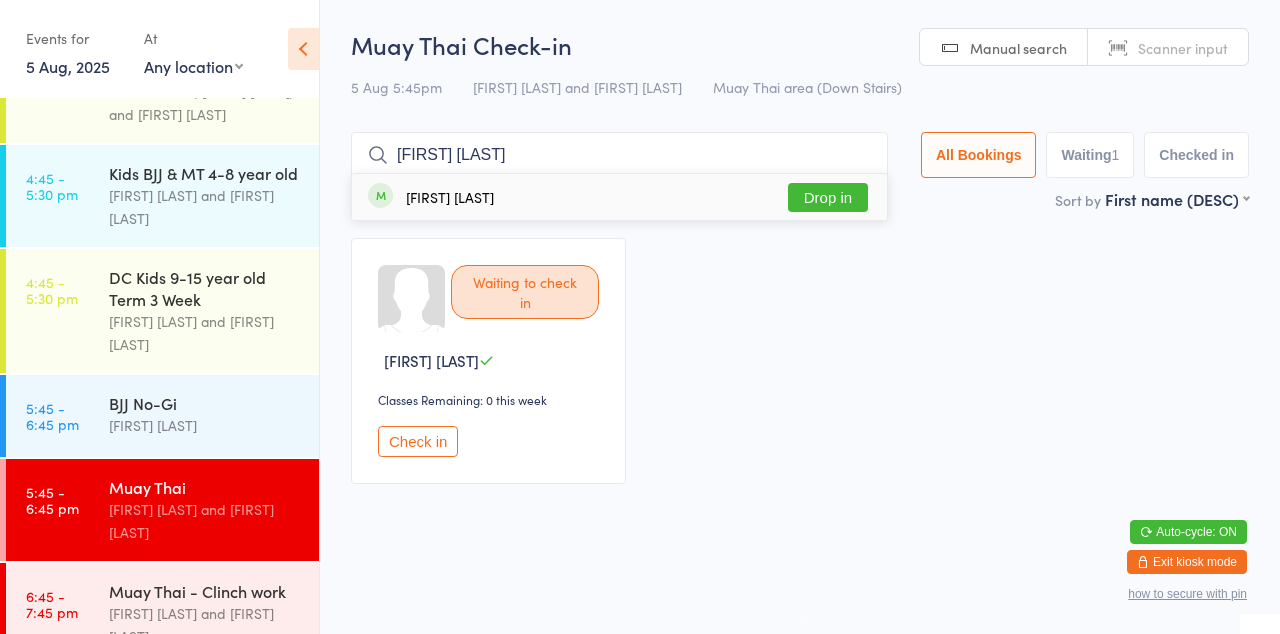 type on "[FIRST] [LAST]" 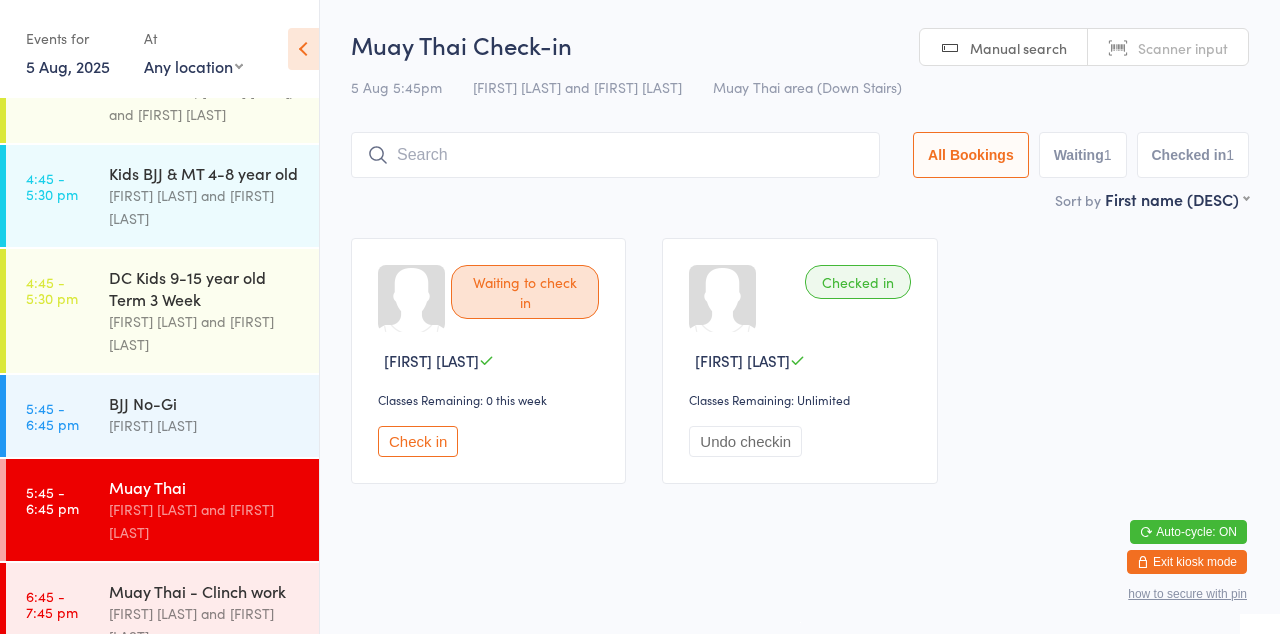 click on "DC Kids 9-15 year old Term 3 Week" at bounding box center [205, 288] 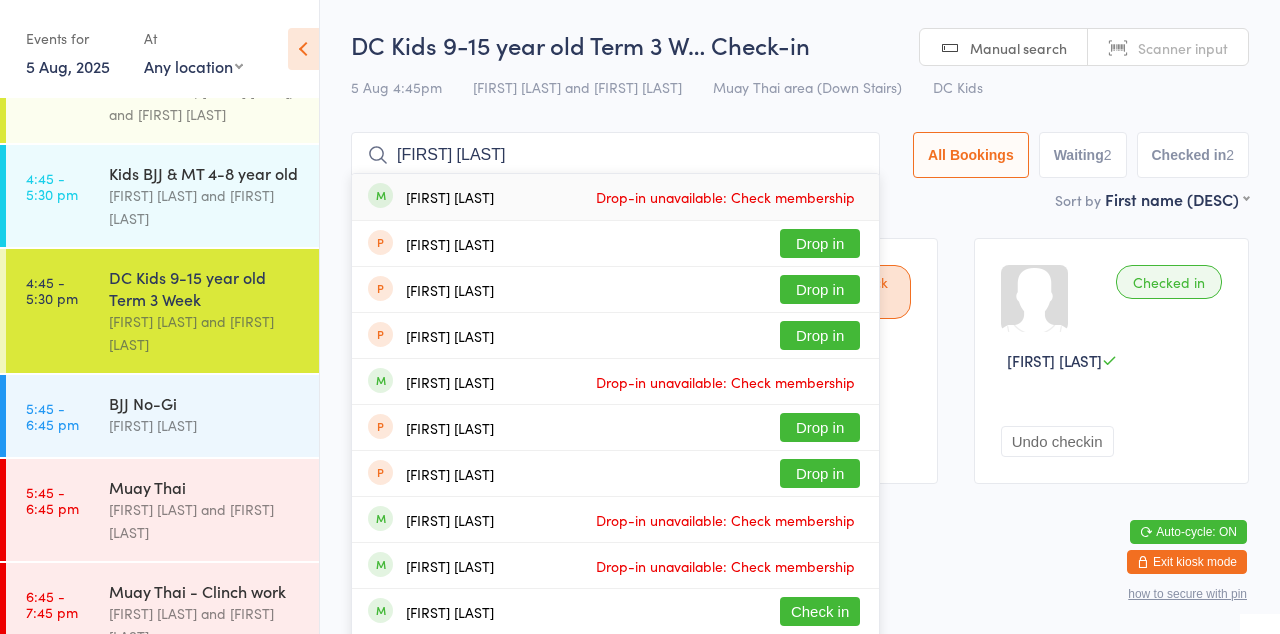 type on "[FIRST] [LAST]" 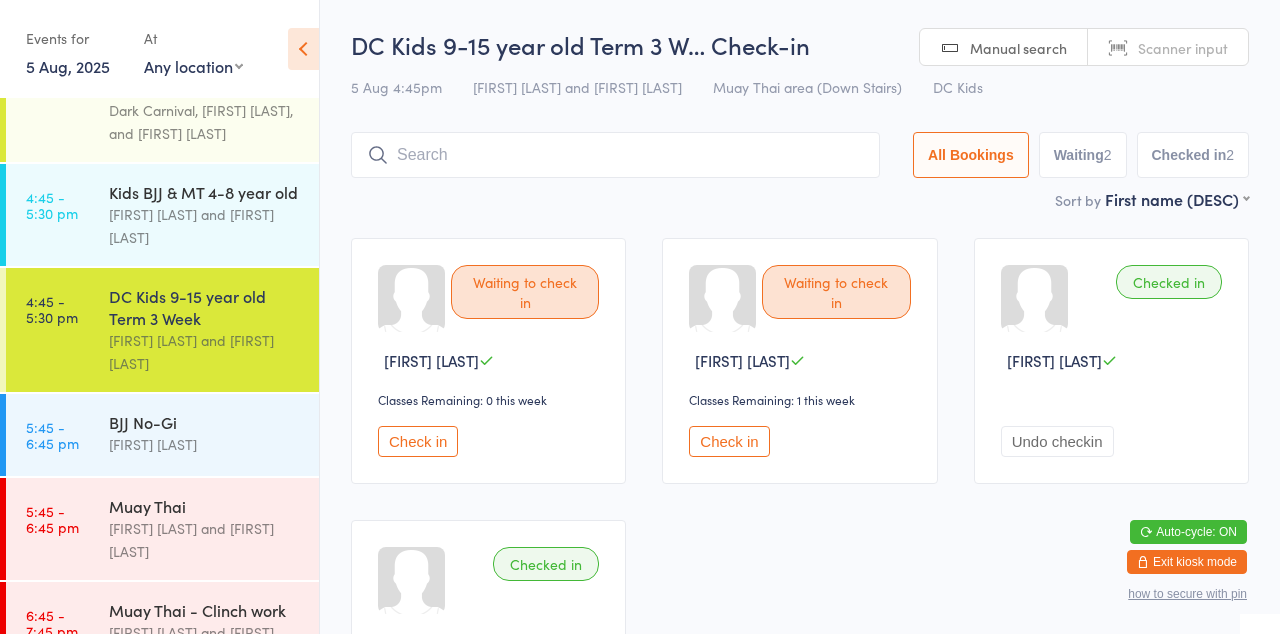 scroll, scrollTop: 1401, scrollLeft: 0, axis: vertical 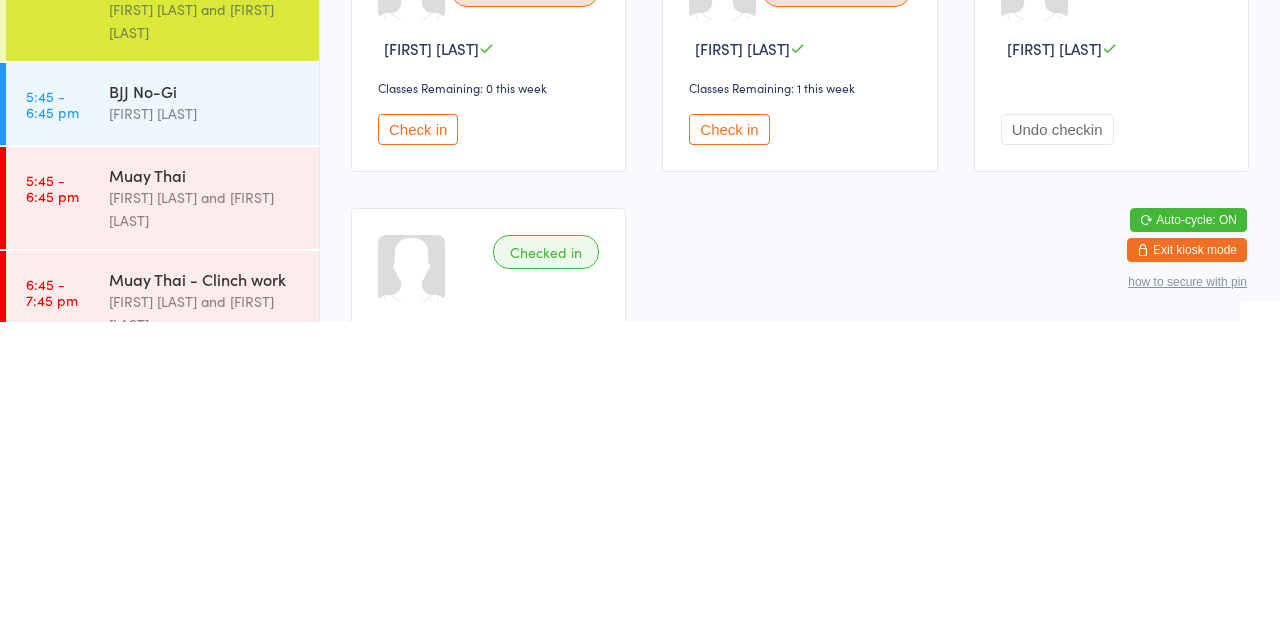 click on "[FIRST] [LAST] and [FIRST] [LAST]" at bounding box center [205, 521] 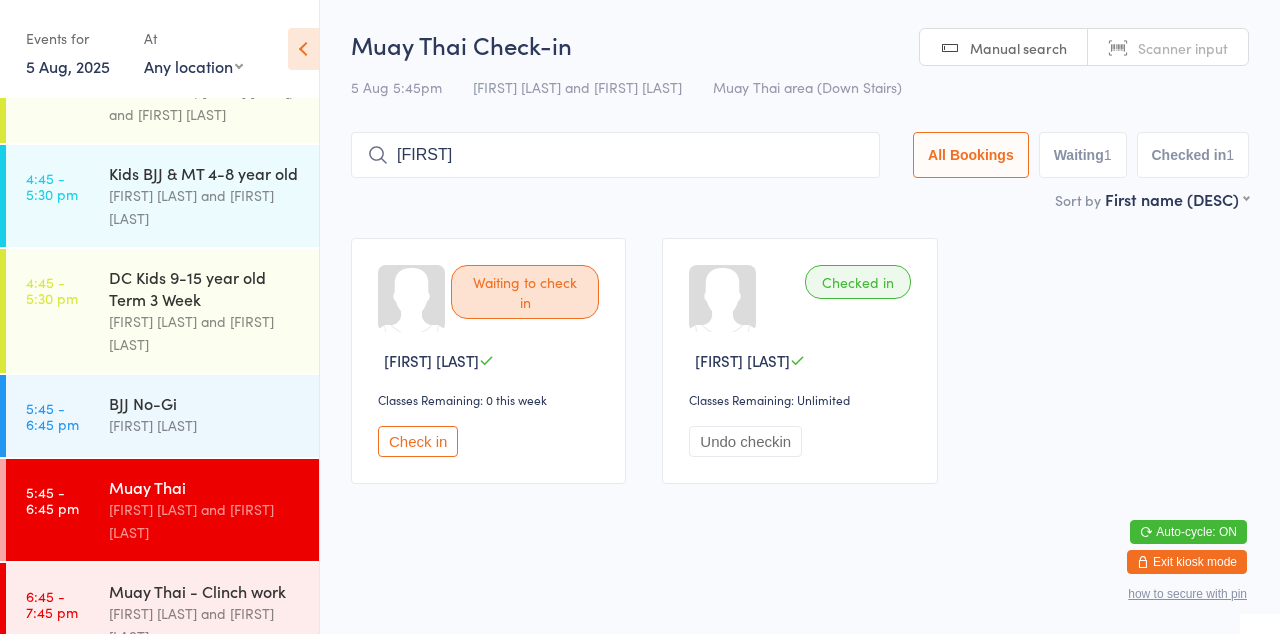 type on "[FIRST]" 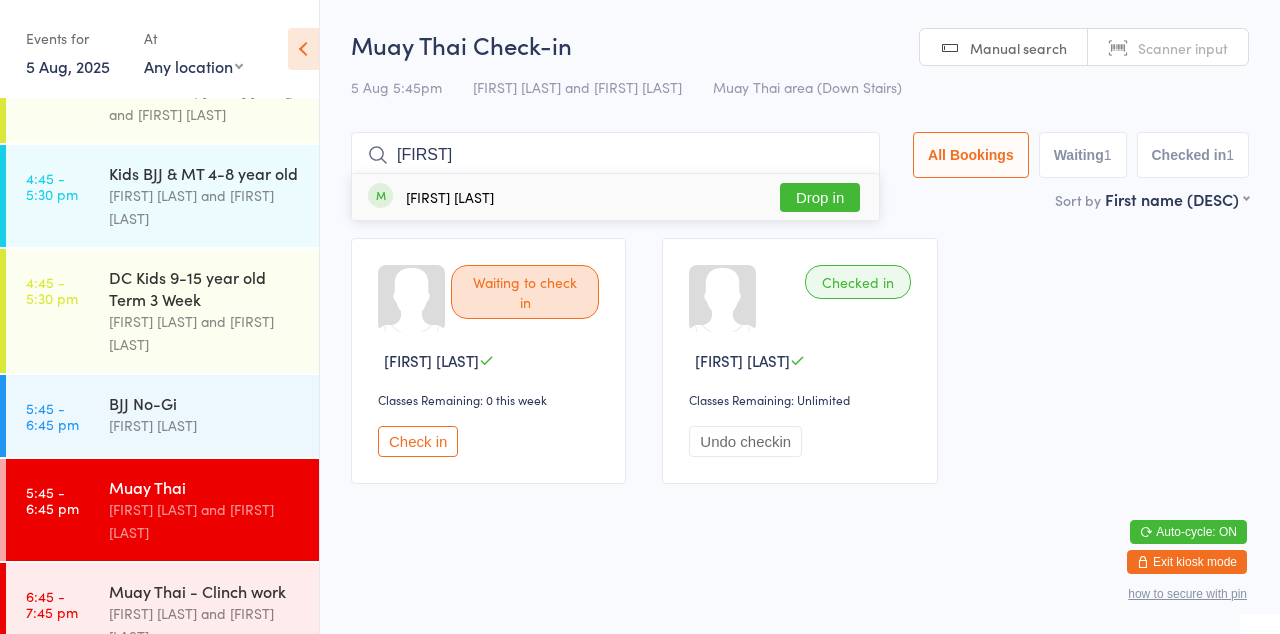 click on "Drop in" at bounding box center [820, 197] 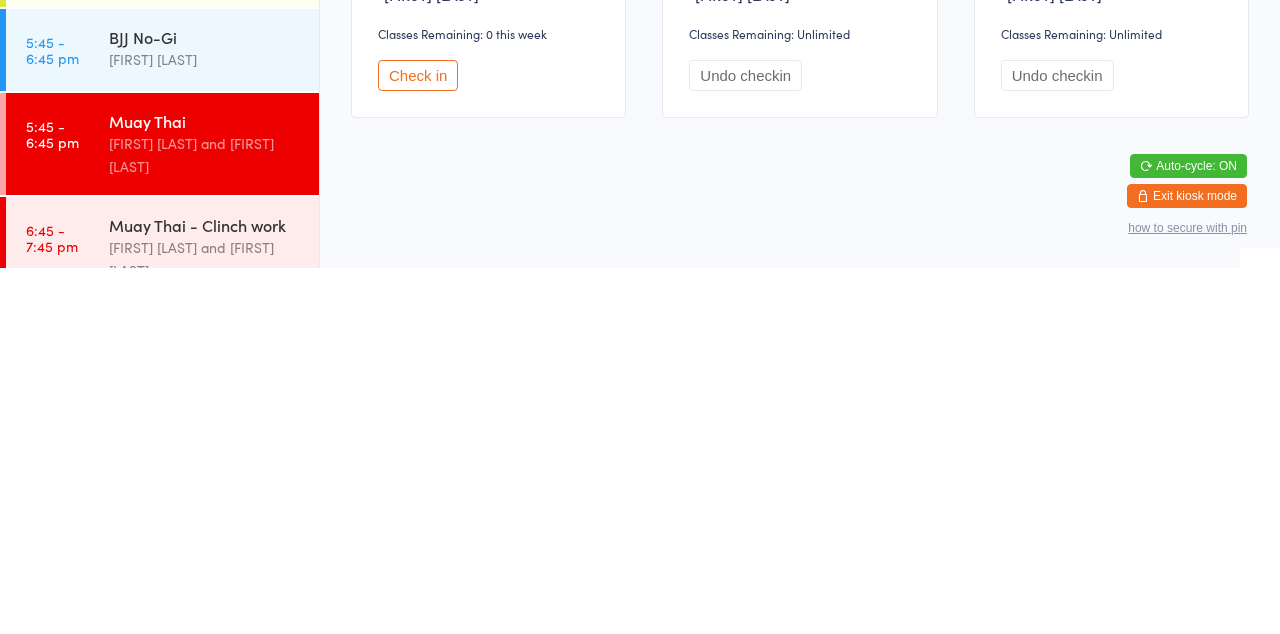 click on "Muay Thai - Clinch work" at bounding box center [205, 591] 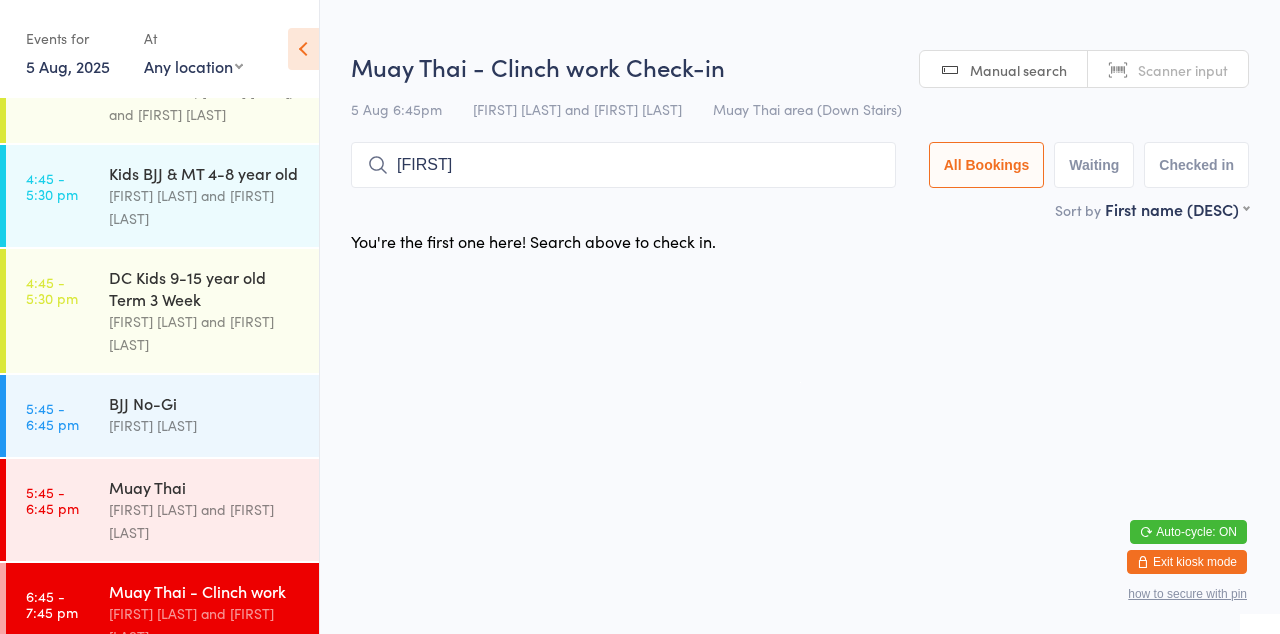 type on "[FIRST]" 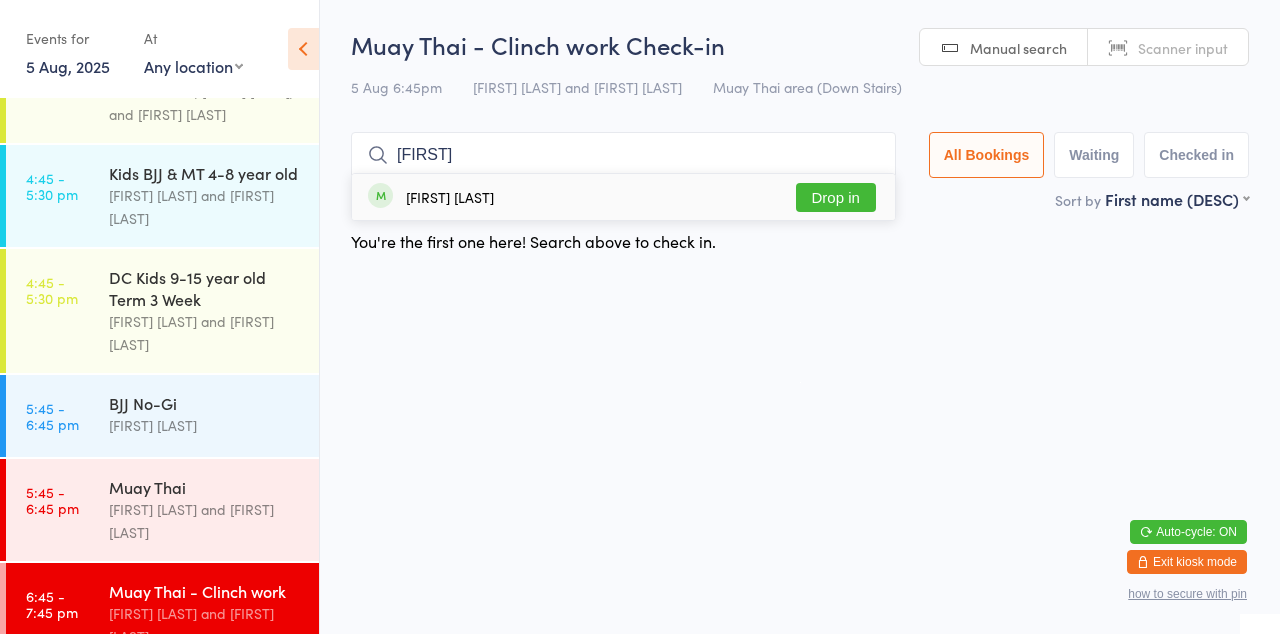 click on "Drop in" at bounding box center (836, 197) 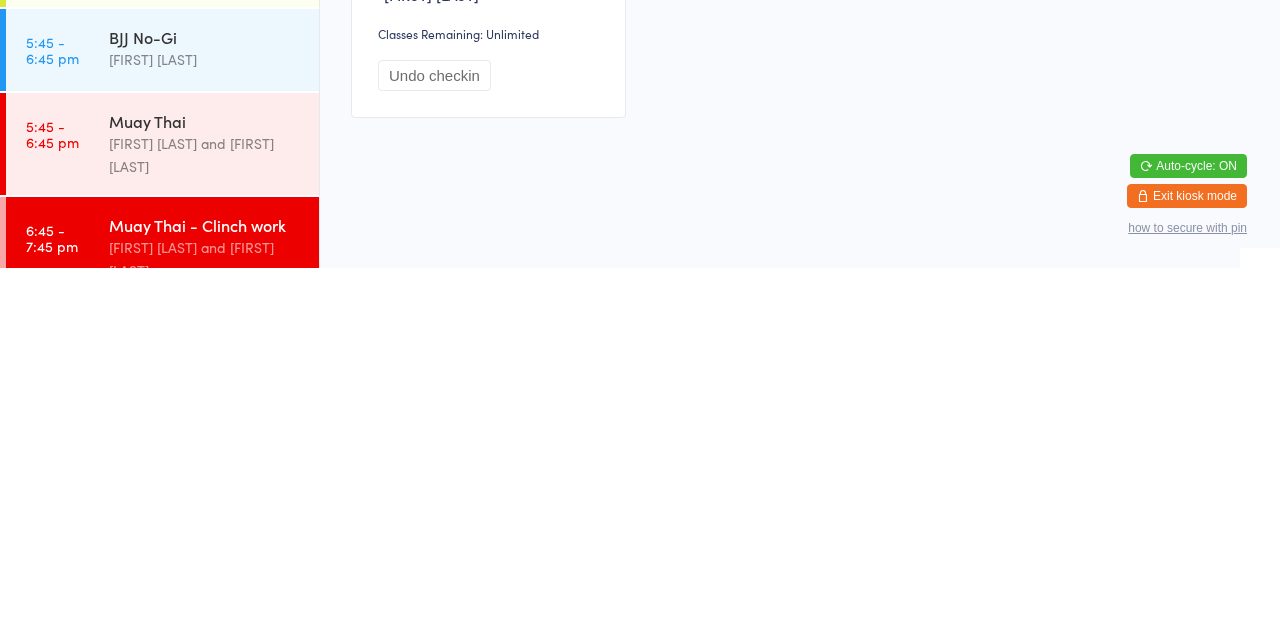 click on "Muay Thai" at bounding box center (205, 487) 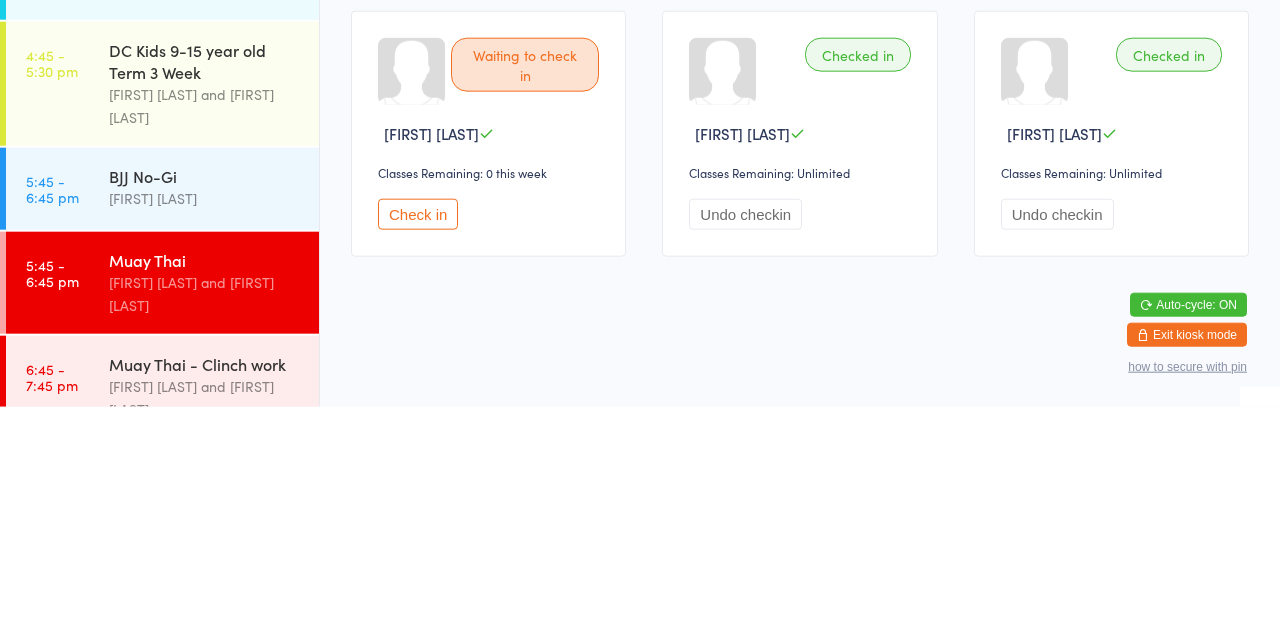 click on "Check in" at bounding box center [418, 441] 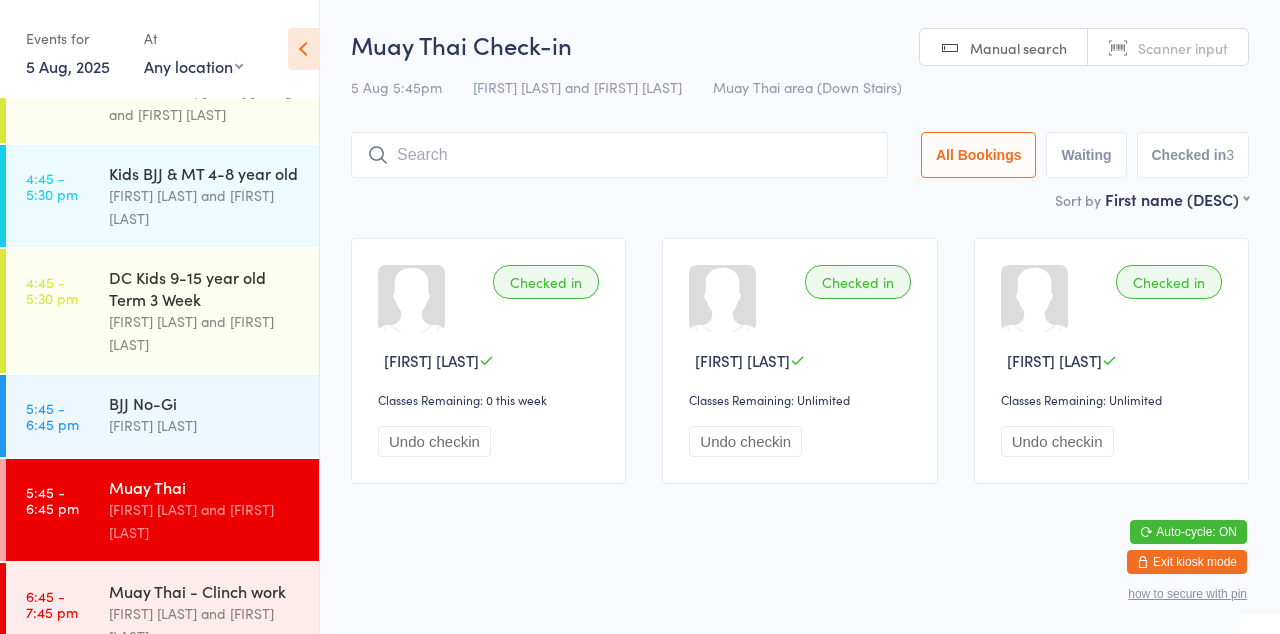 click at bounding box center [619, 155] 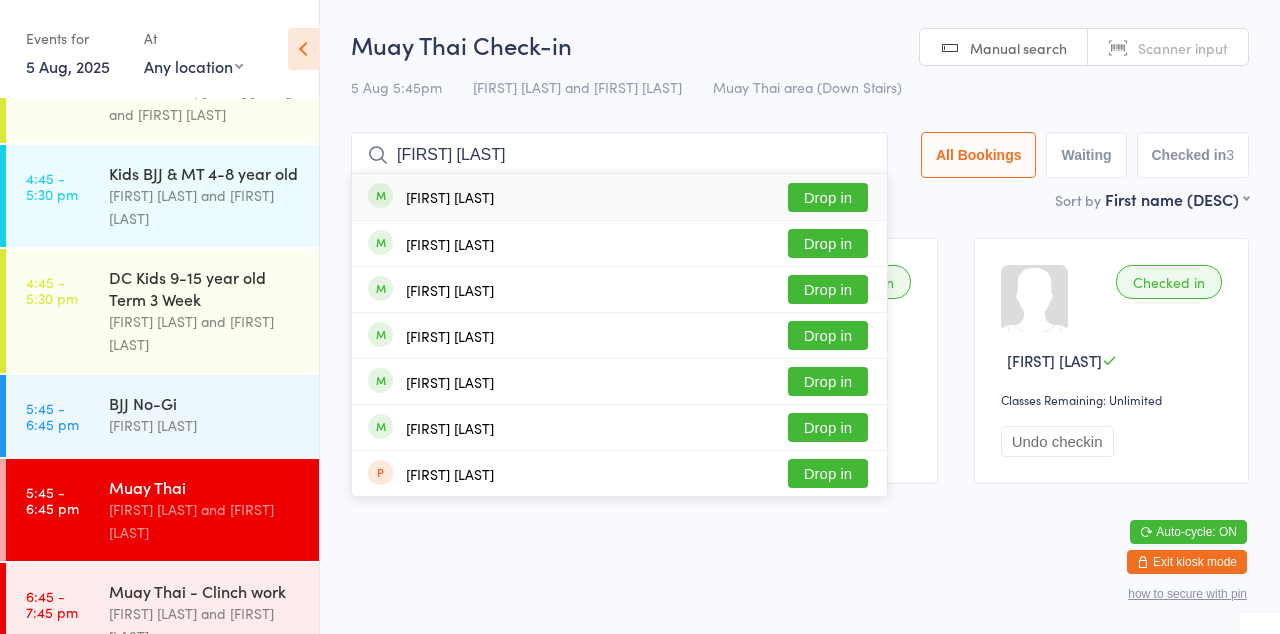 type on "[FIRST] [LAST]" 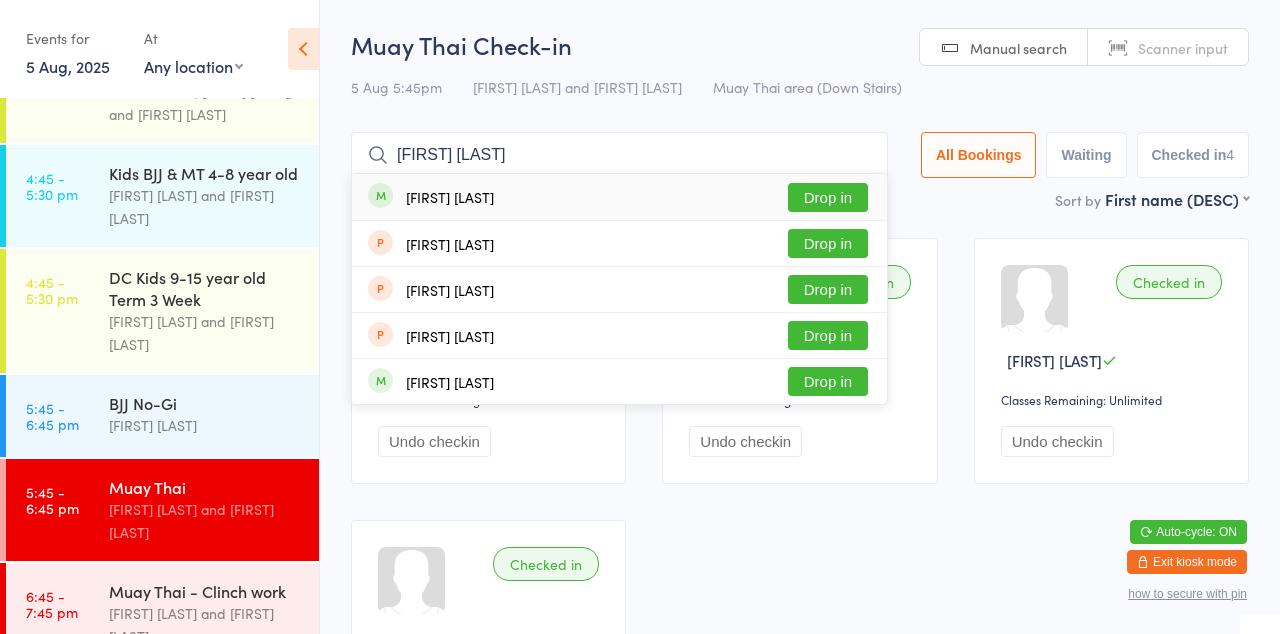 type on "[FIRST] [LAST]" 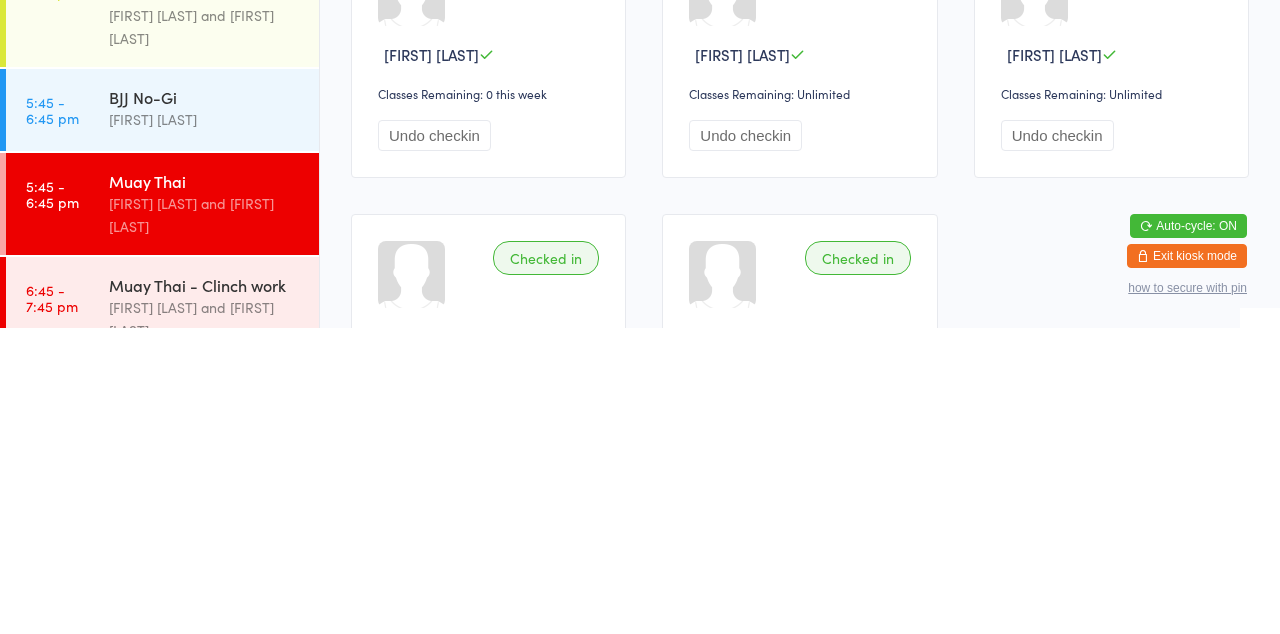 click on "[FIRST] [LAST] and [FIRST] [LAST]" at bounding box center (205, 625) 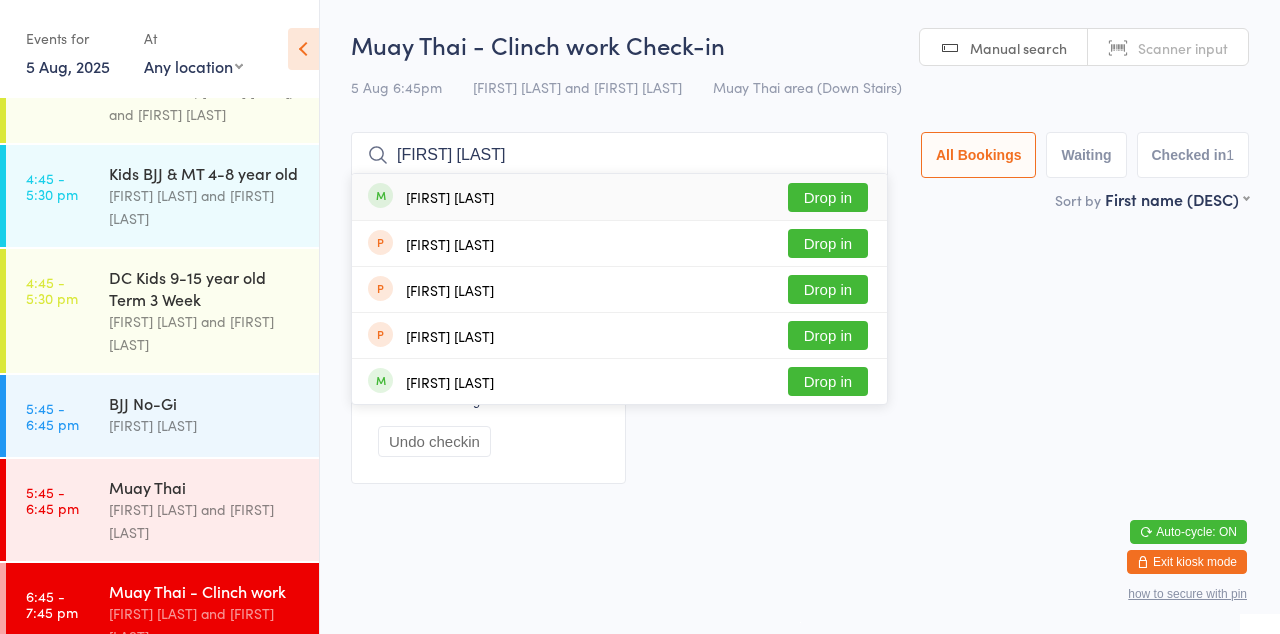 type on "[FIRST] [LAST]" 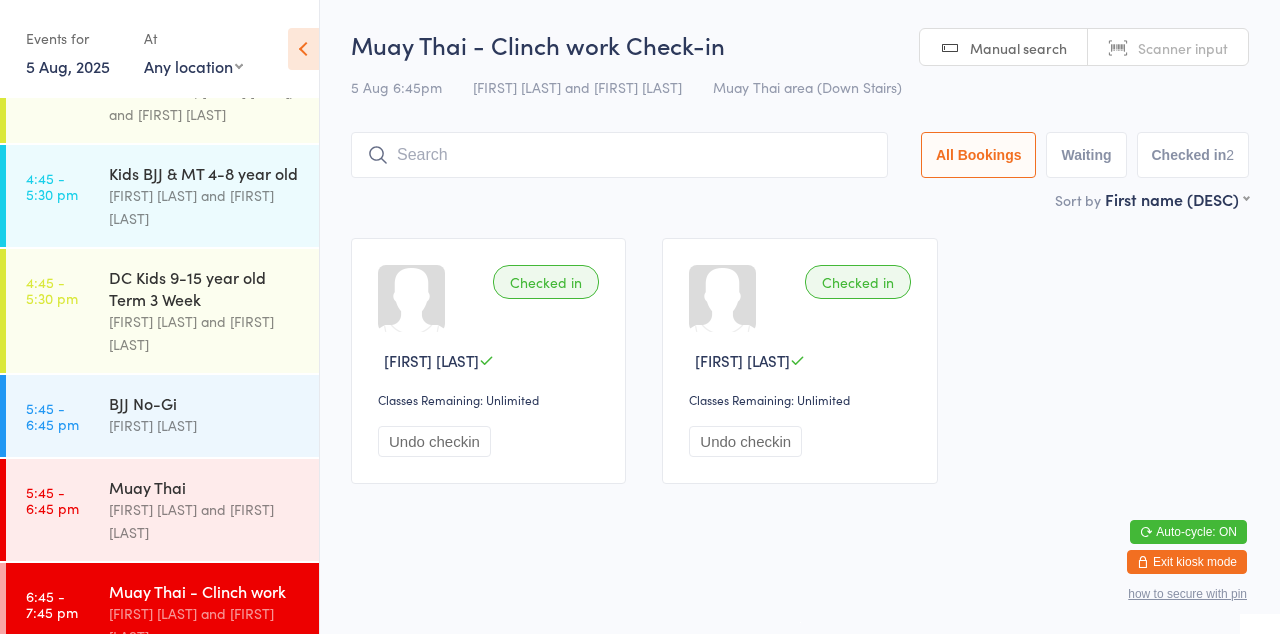click on "DC Kids 9-15 year old Term 3 Week" at bounding box center (205, 288) 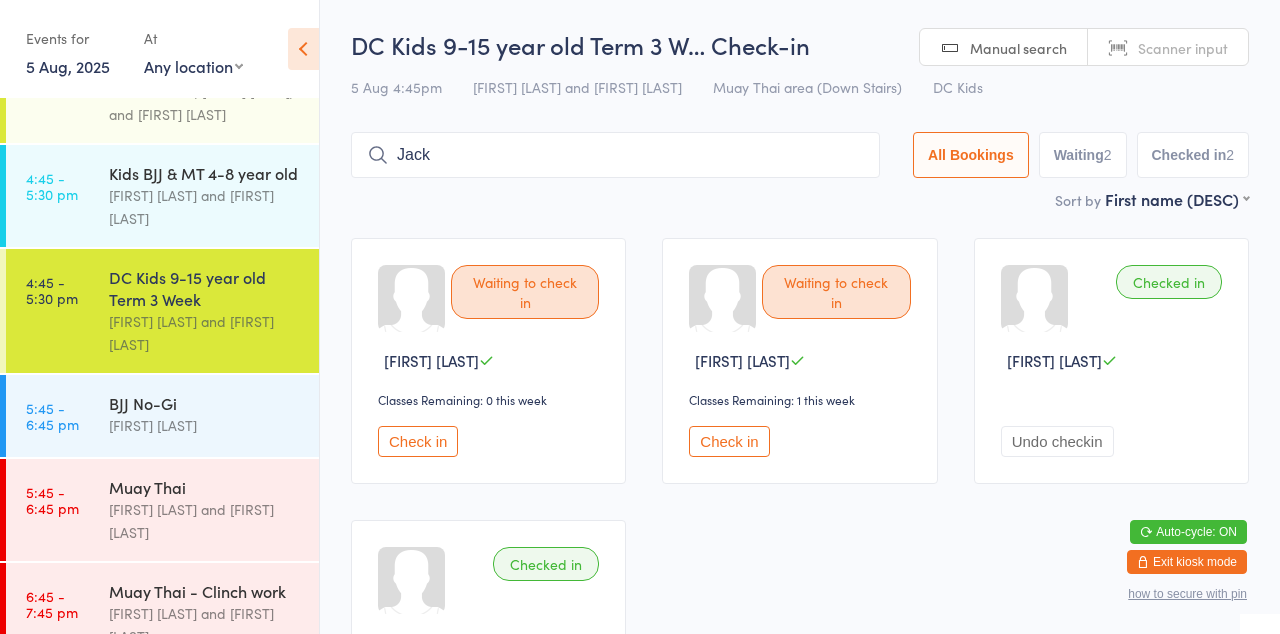 type on "[FIRST] [LAST]" 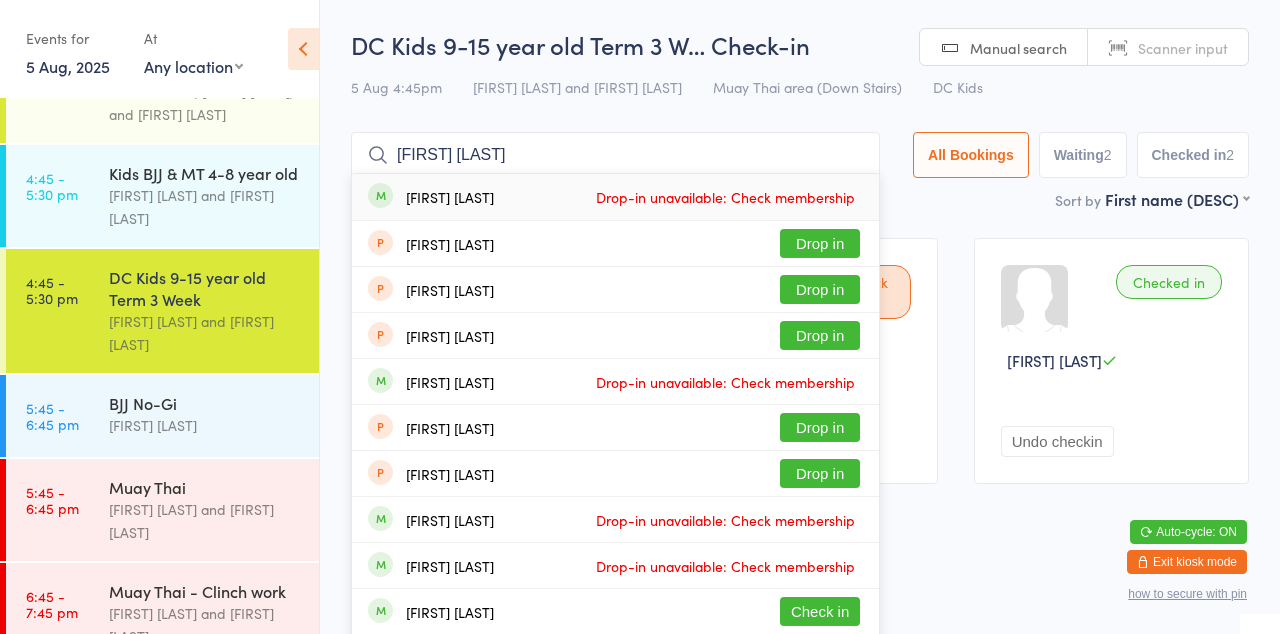 click on "[FIRST] [LAST]" at bounding box center [615, 155] 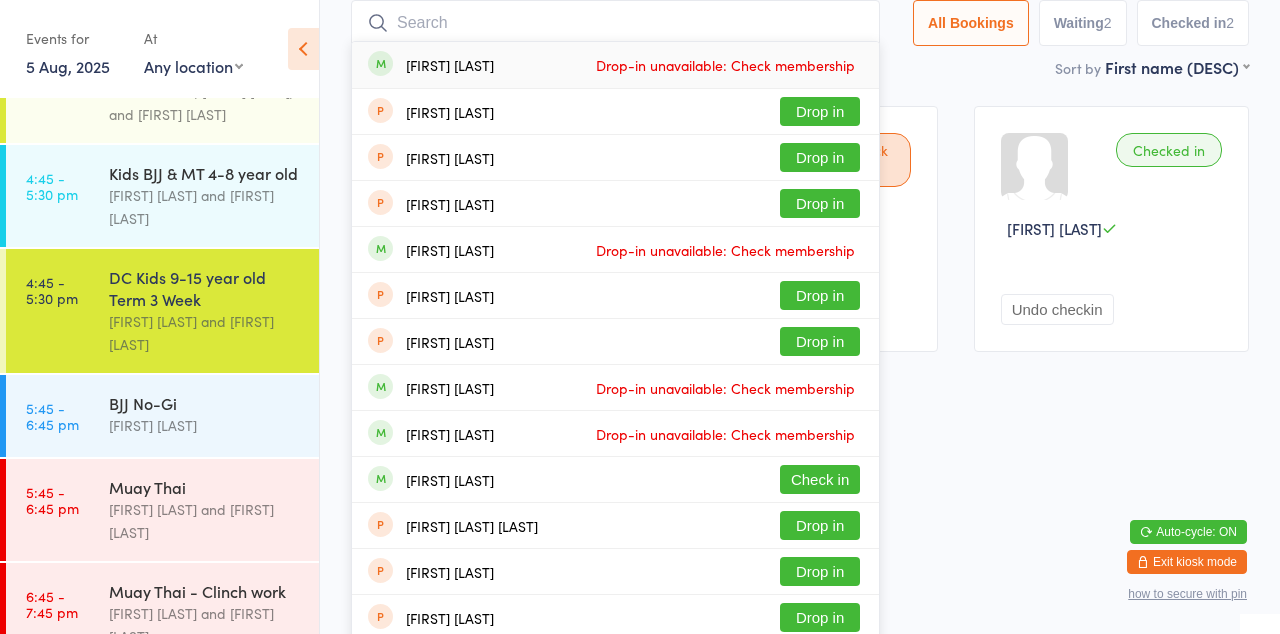 scroll, scrollTop: 120, scrollLeft: 0, axis: vertical 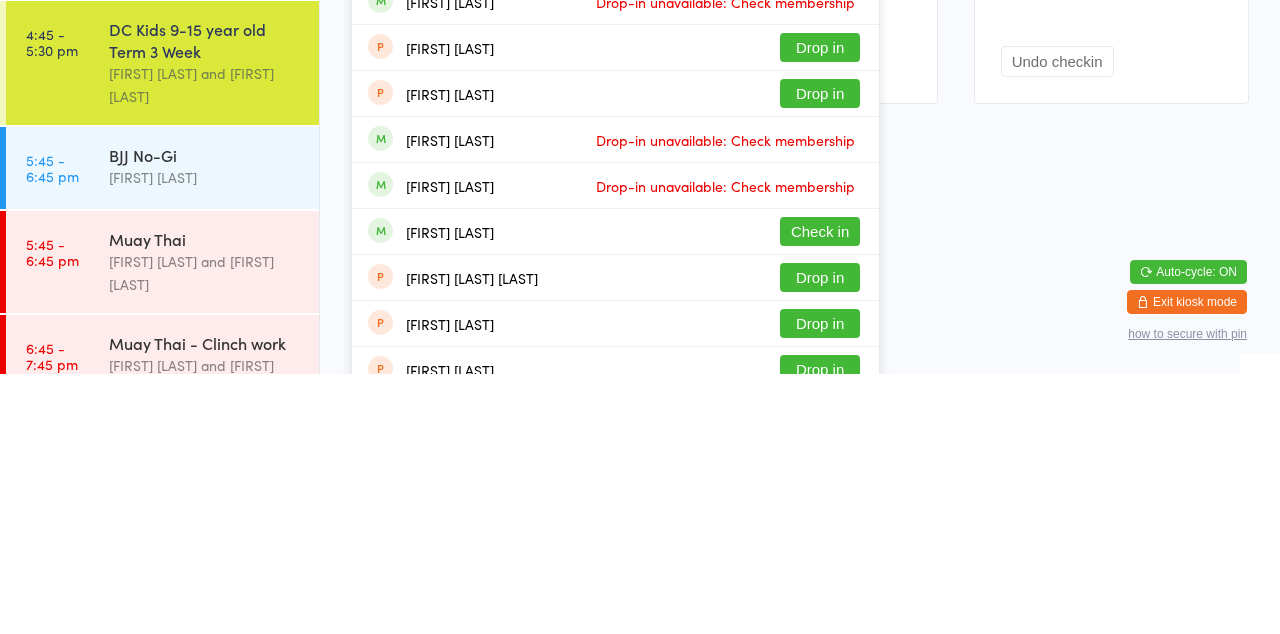 click on "[FIRST] [LAST] and [FIRST] [LAST]" at bounding box center (205, 533) 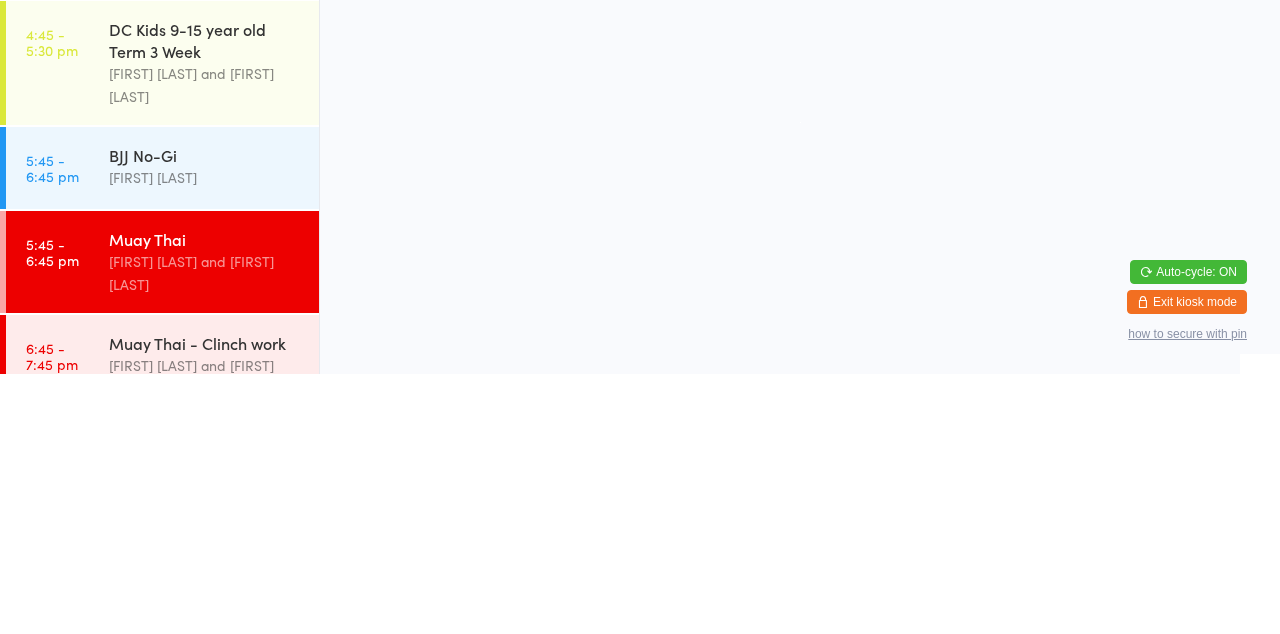 scroll, scrollTop: 0, scrollLeft: 0, axis: both 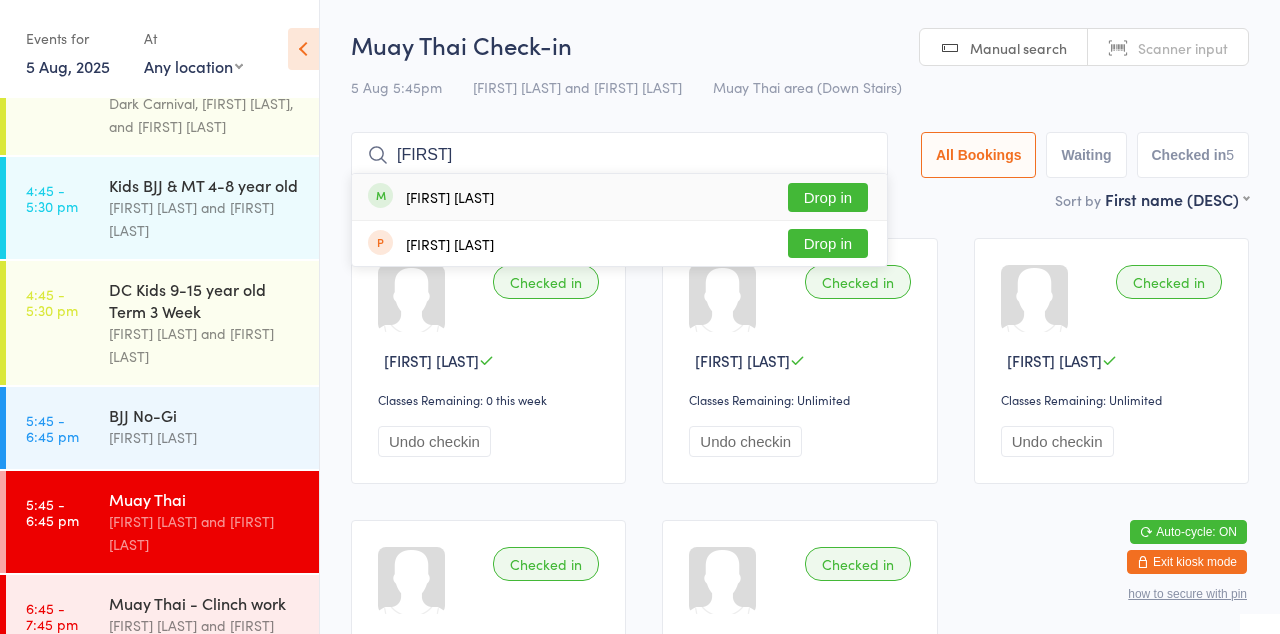 type on "[FIRST]" 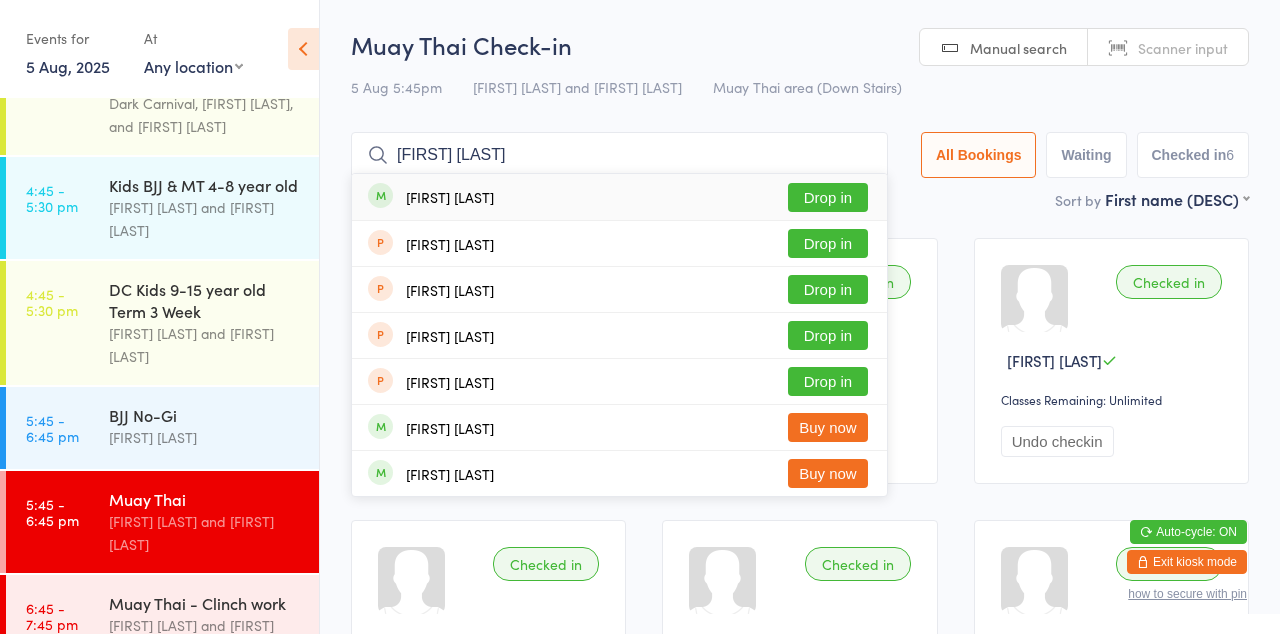 type on "[FIRST] [LAST]" 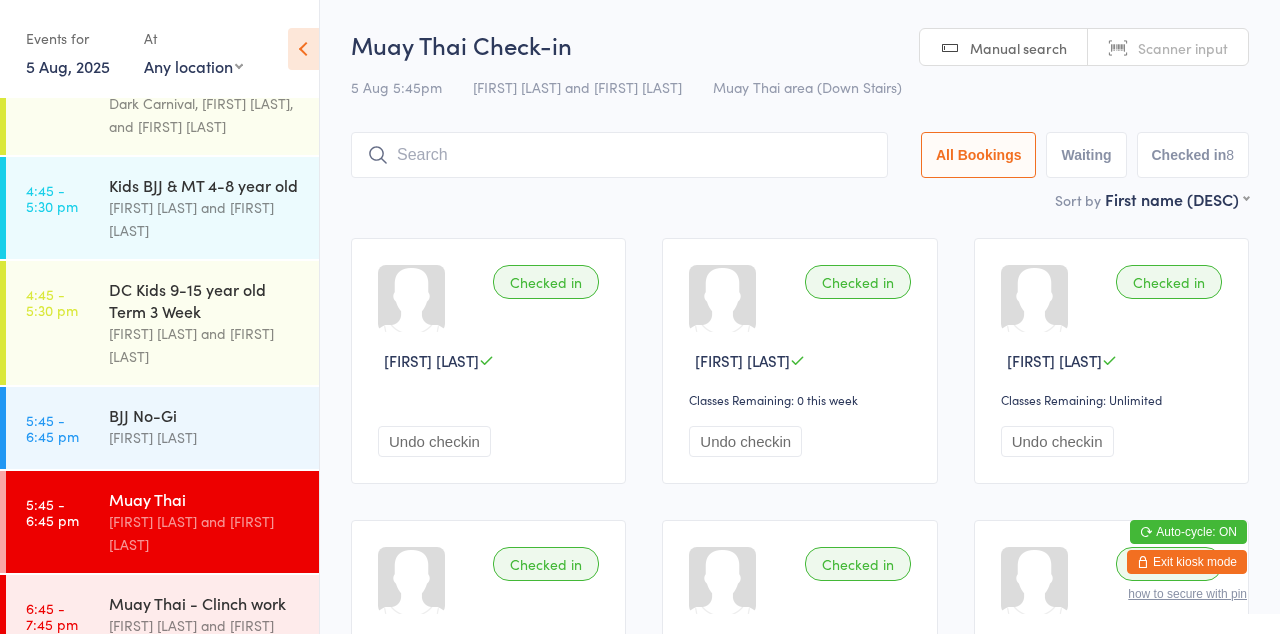 click on "DC Kids 9-15 year old Term 3 Week" at bounding box center [205, 300] 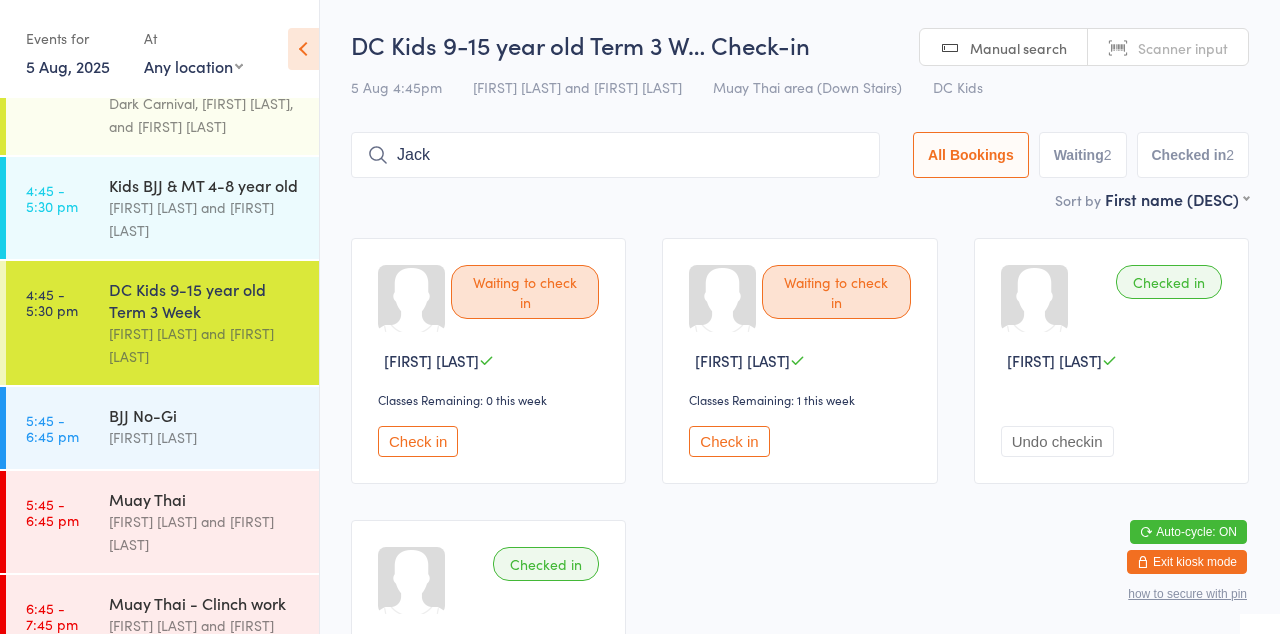 type on "[FIRST] [LAST]" 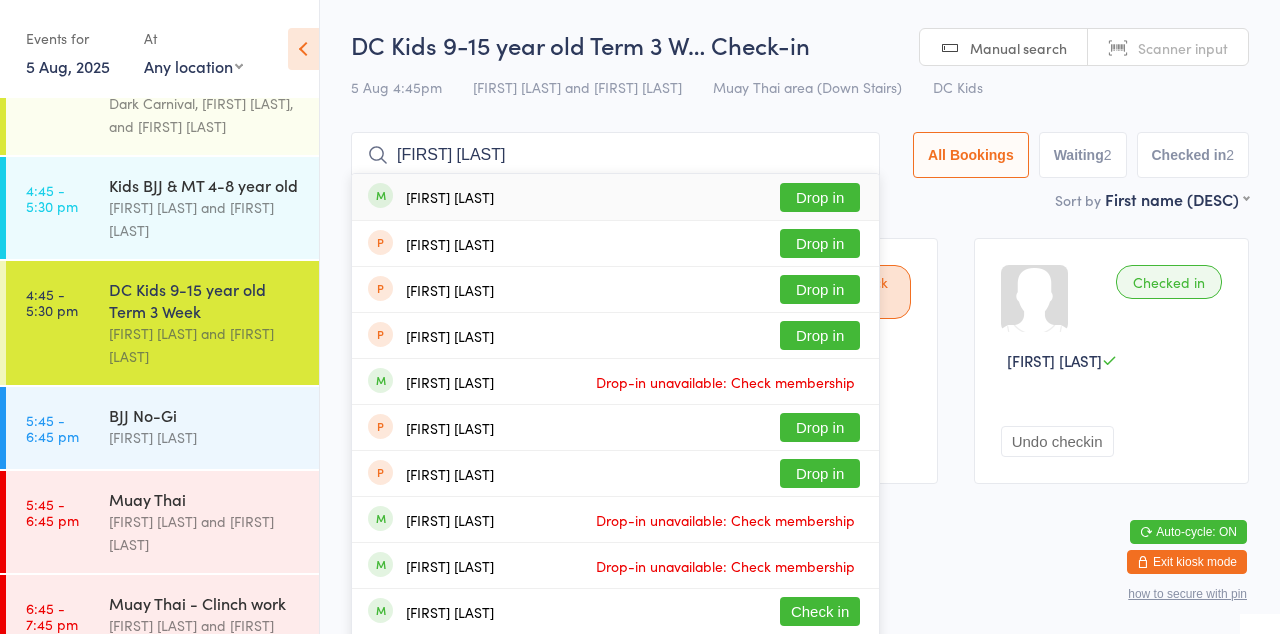 click on "[FIRST] [LAST]" at bounding box center [615, 155] 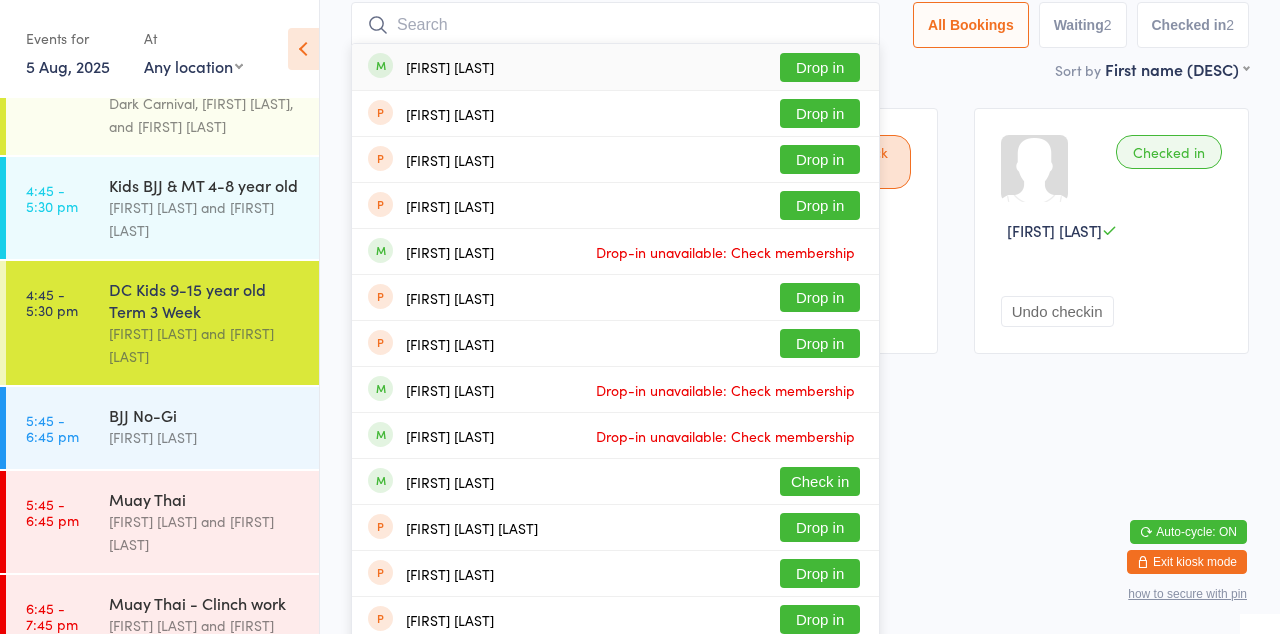 scroll, scrollTop: 132, scrollLeft: 0, axis: vertical 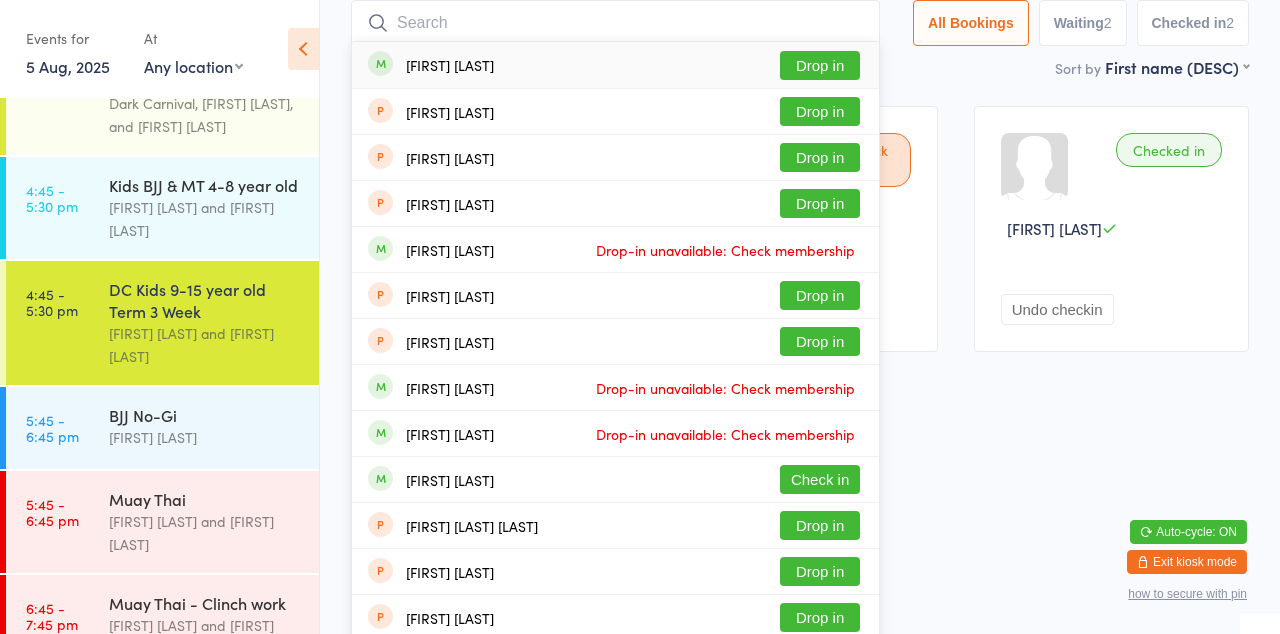 click on "Waiting to check in [FIRST] [LAST]  Classes Remaining: 0 this week   Check in Waiting to check in [FIRST] [LAST]  Classes Remaining: 1 this week   Check in Checked in [FIRST] [LAST]    Undo checkin Checked in [FIRST] [LAST]  Classes Remaining: Unlimited   Undo checkin" at bounding box center (800, 370) 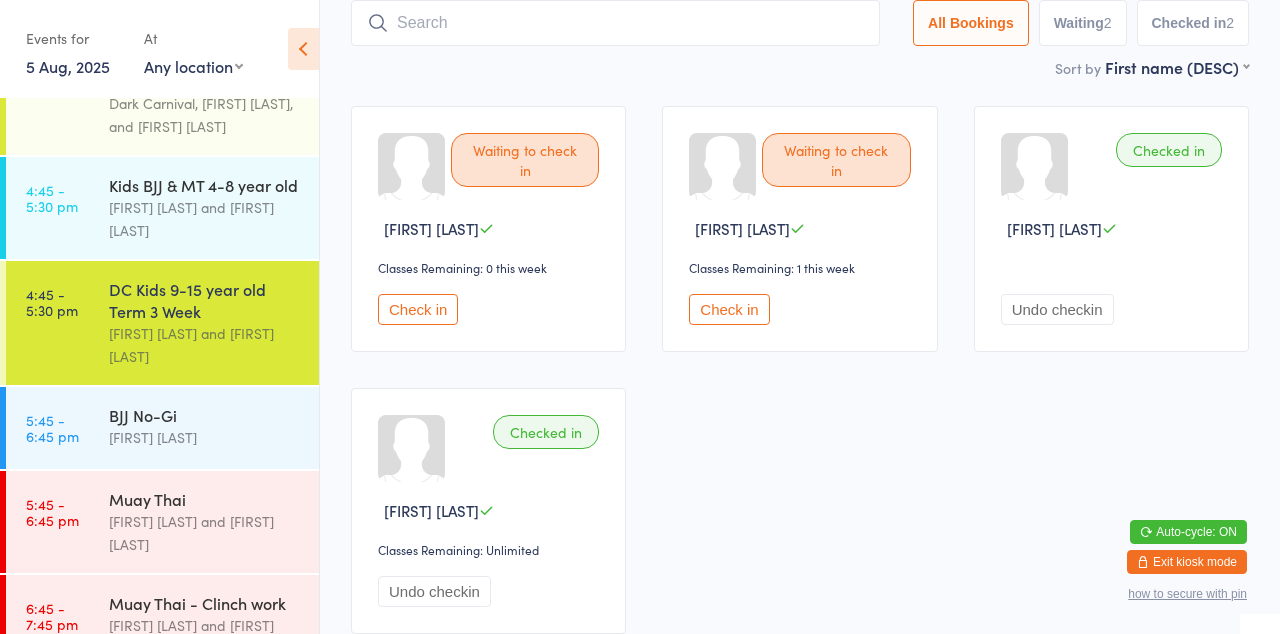 click on "[FIRST] [LAST] and [FIRST] [LAST]" at bounding box center [205, 533] 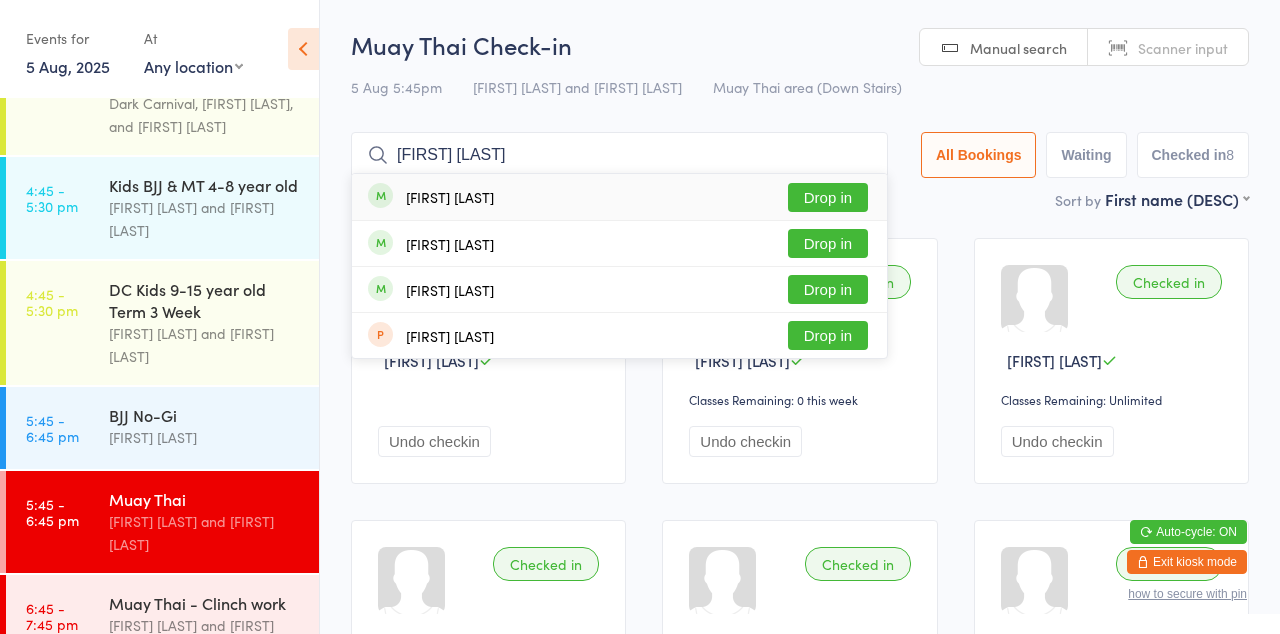 type on "[FIRST] [LAST]" 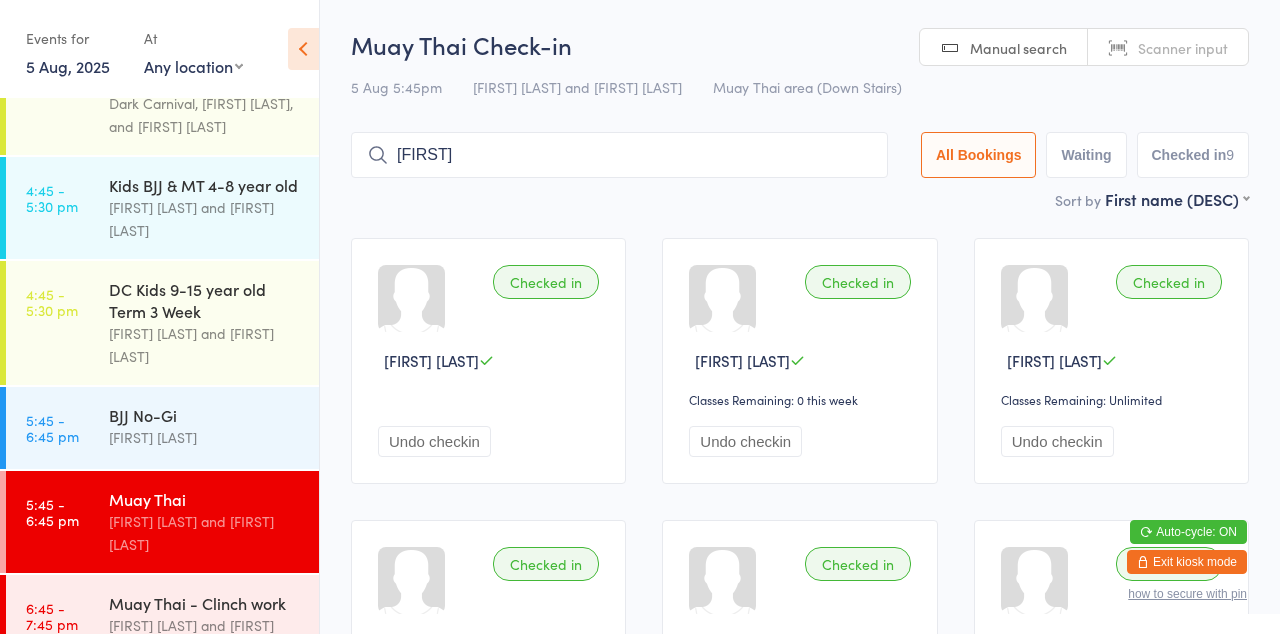 type on "[FIRST]" 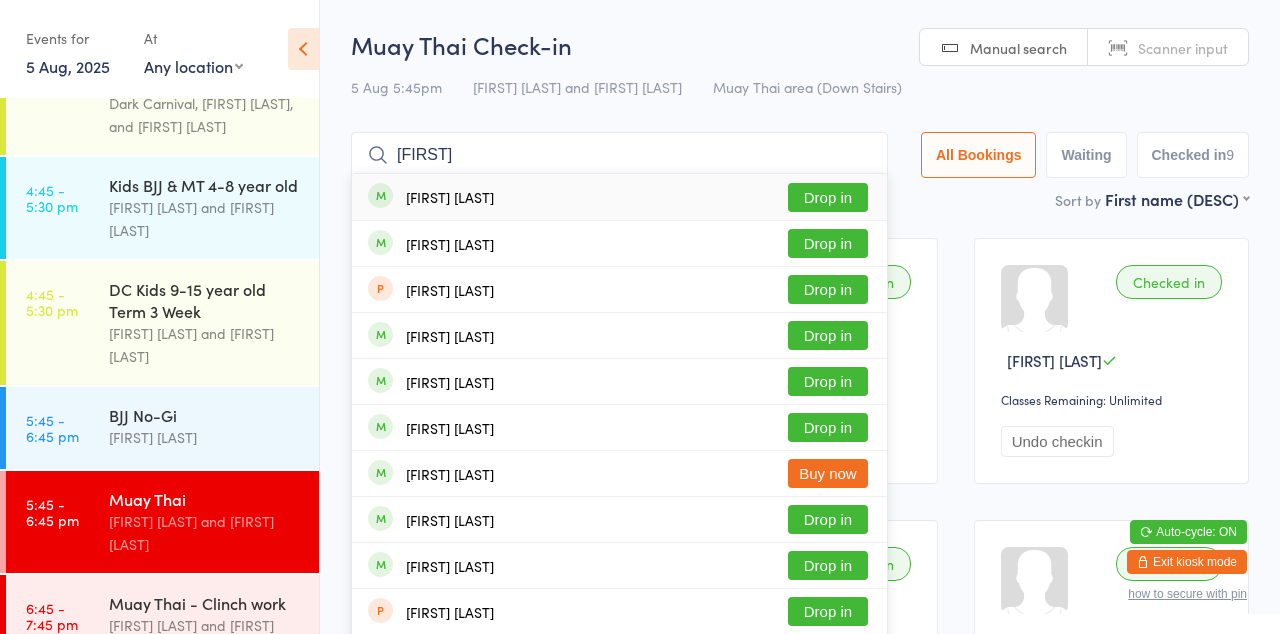 click on "Drop in" at bounding box center (828, 197) 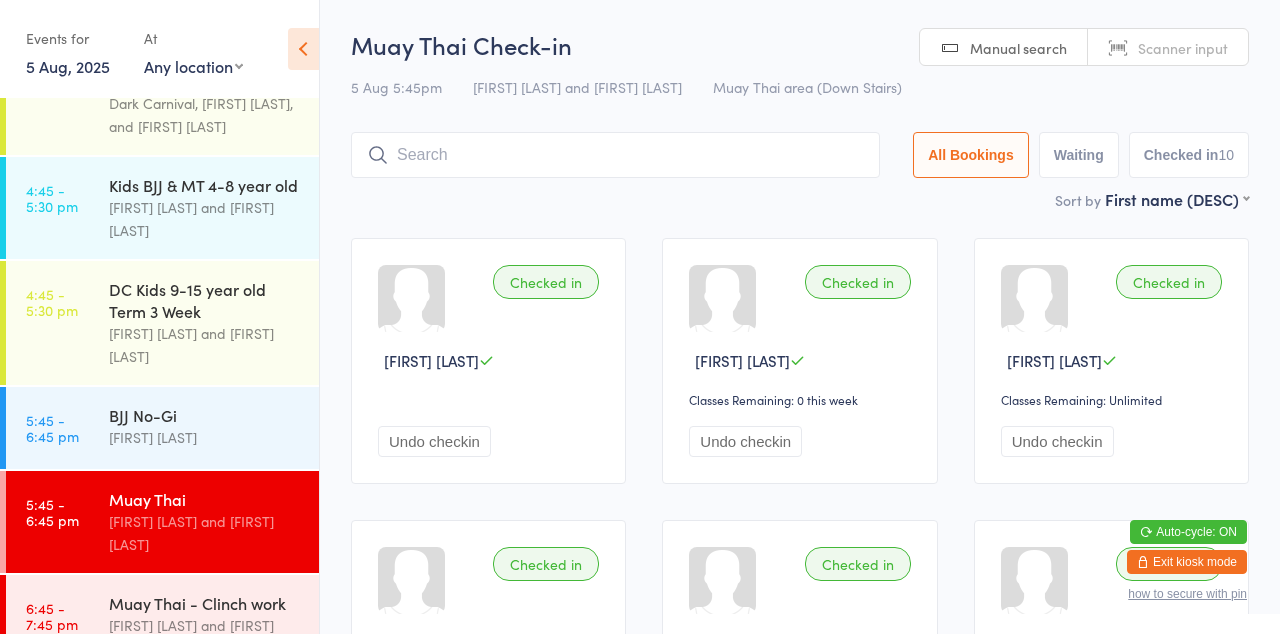 scroll, scrollTop: 1401, scrollLeft: 0, axis: vertical 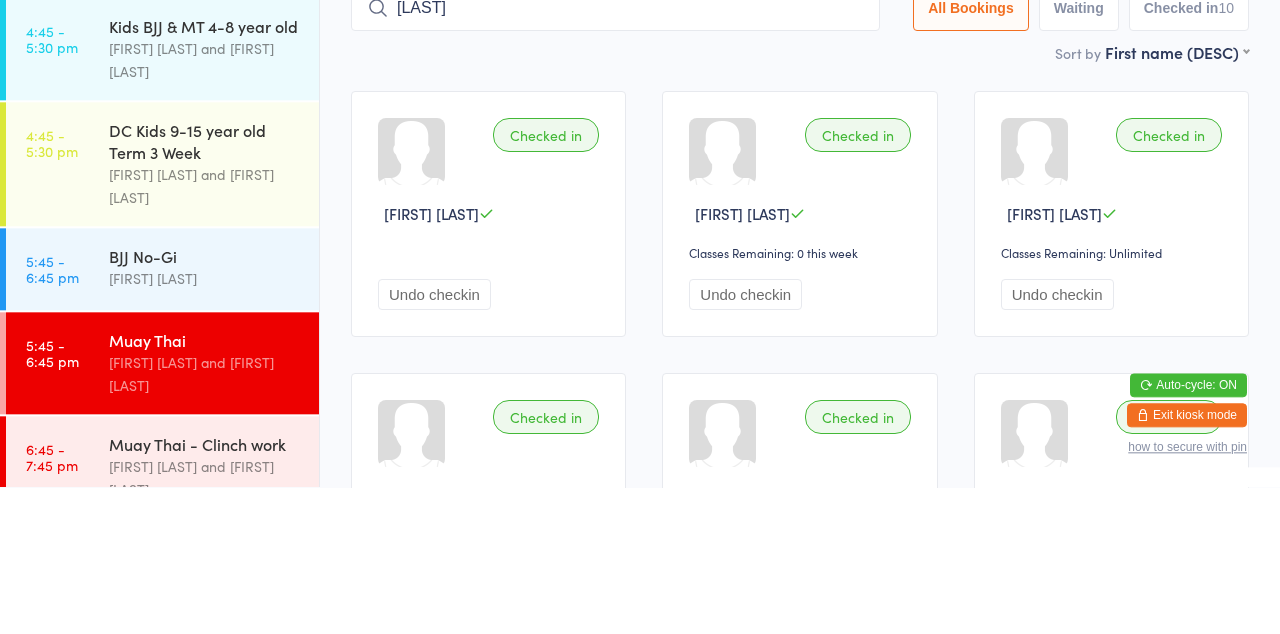 type on "[LAST]" 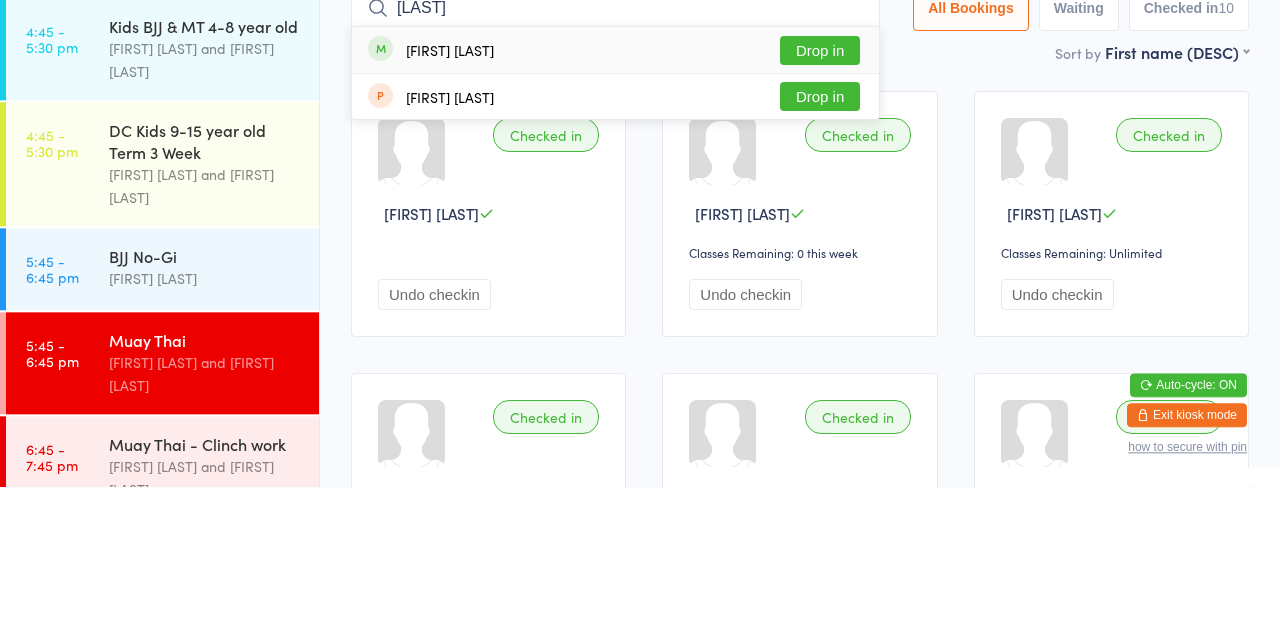 click on "Drop in" at bounding box center [820, 197] 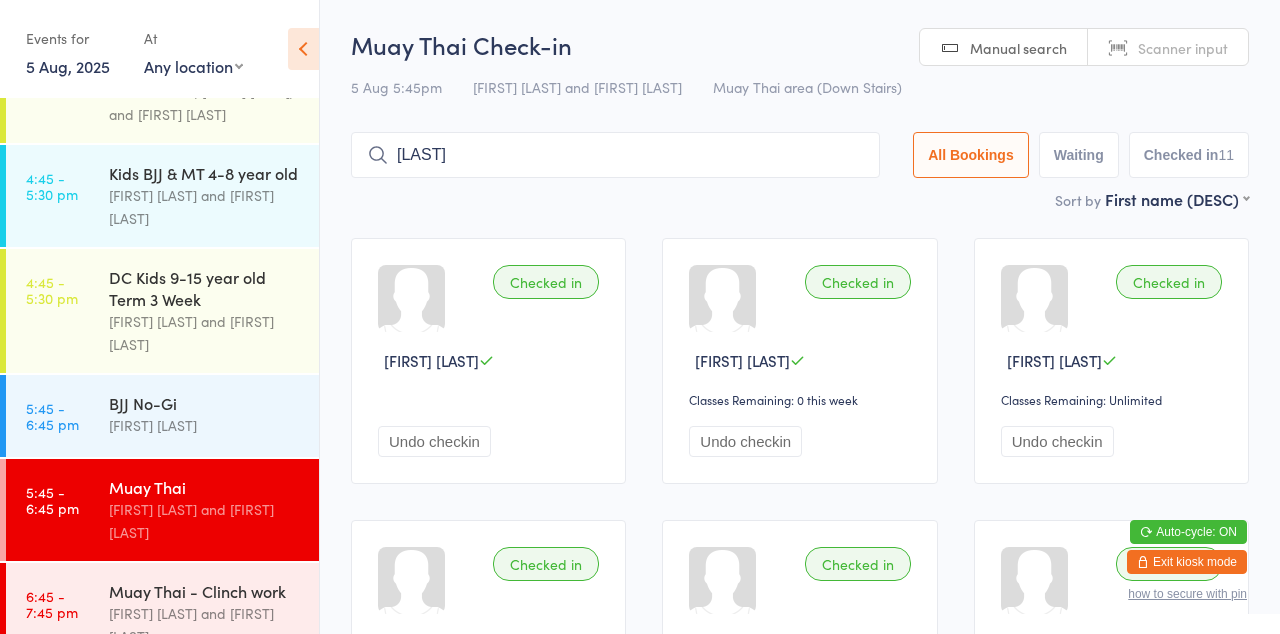 type on "[LAST]" 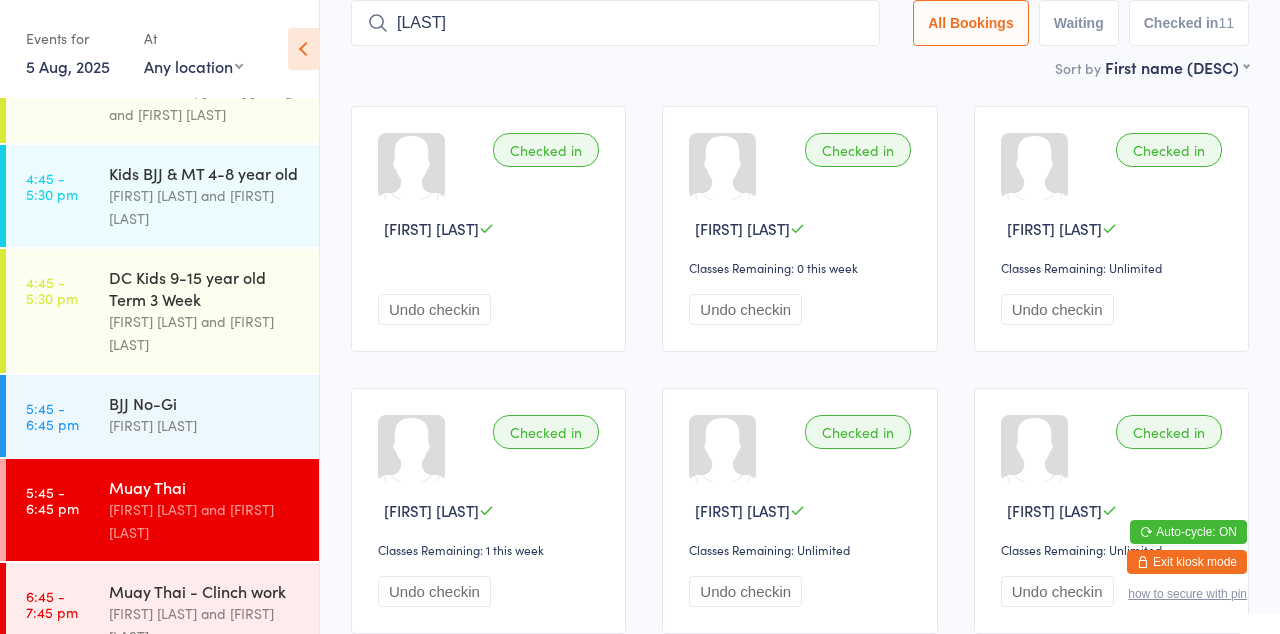 scroll, scrollTop: 0, scrollLeft: 0, axis: both 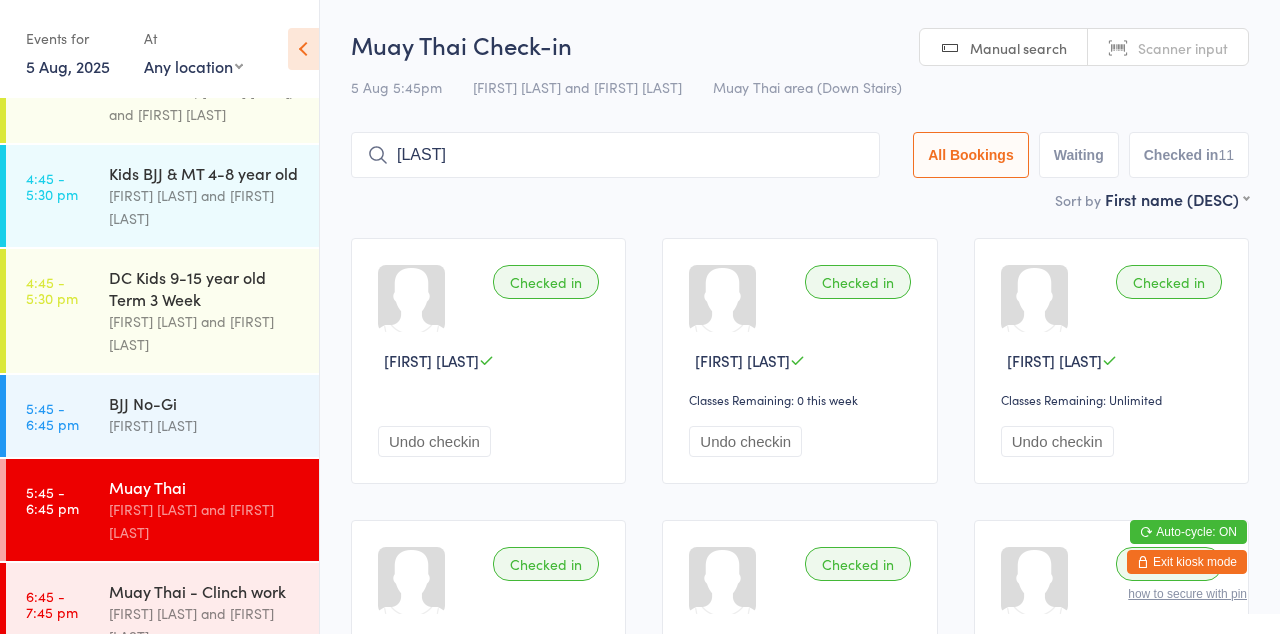 click on "[LAST]" at bounding box center [615, 155] 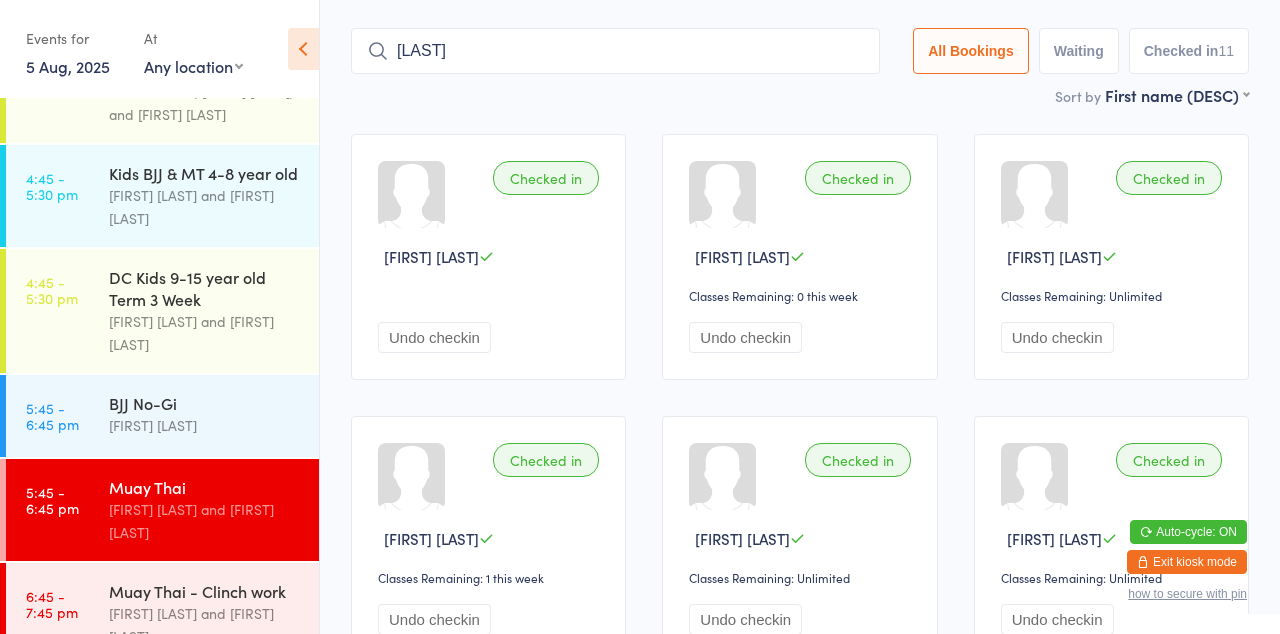 scroll, scrollTop: 132, scrollLeft: 0, axis: vertical 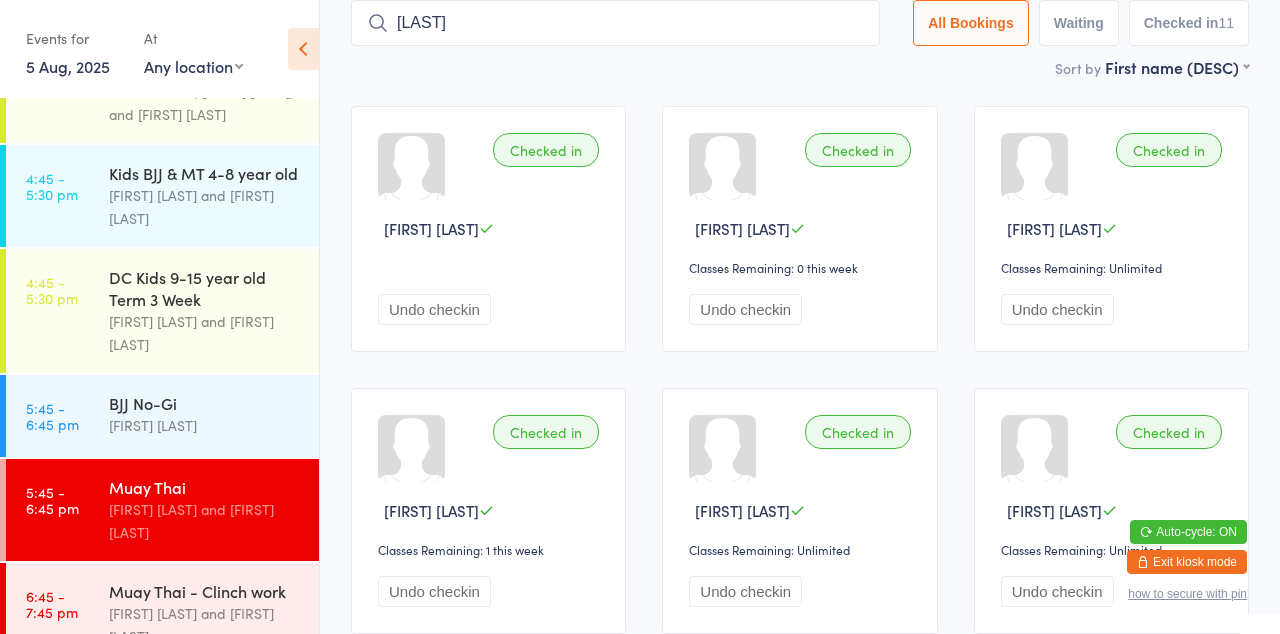 click on "[LAST]" at bounding box center (615, 23) 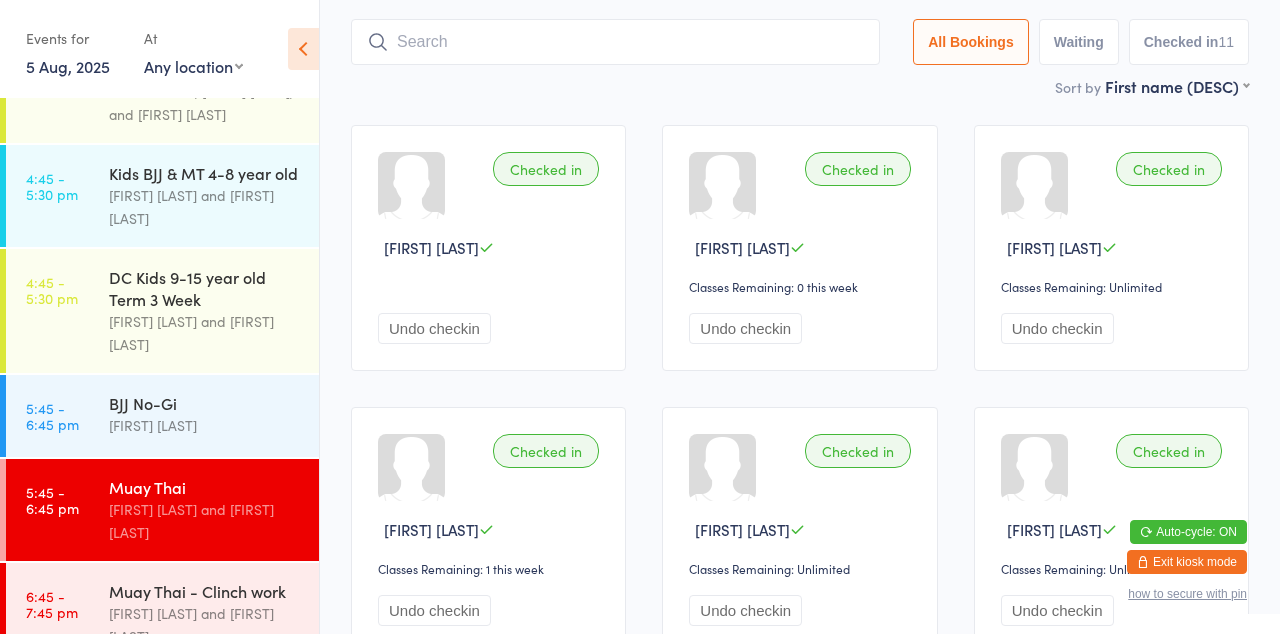 scroll, scrollTop: 0, scrollLeft: 0, axis: both 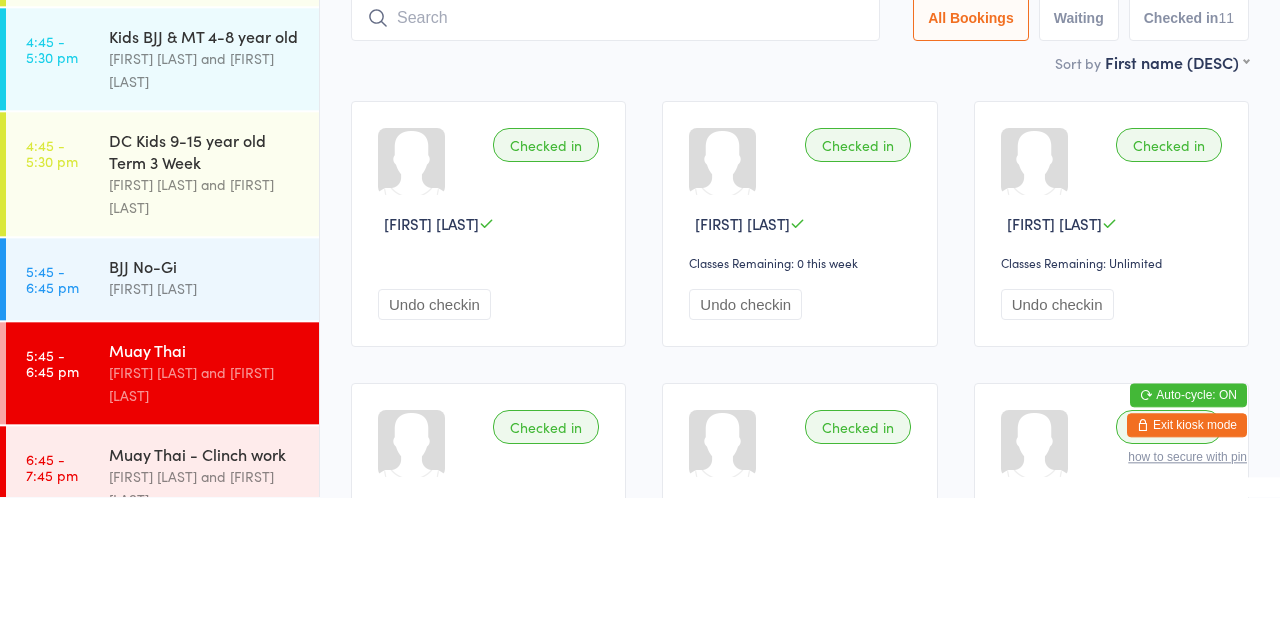 click on "[FIRST] [LAST] and [FIRST] [LAST]" at bounding box center [205, 521] 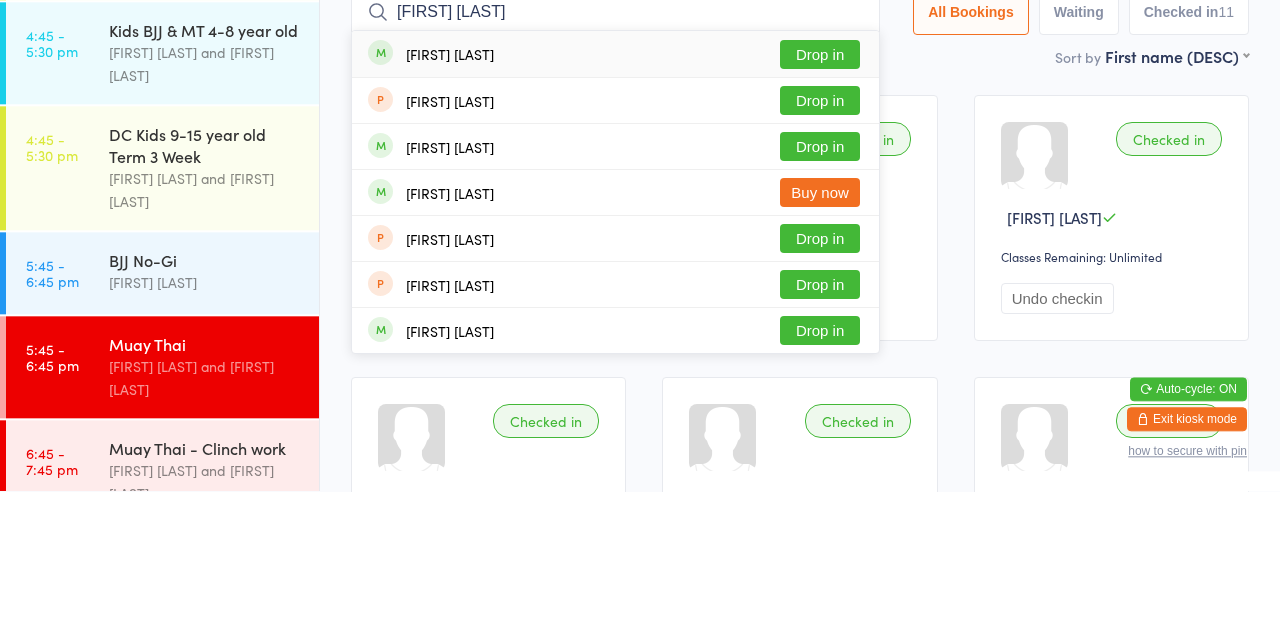 type on "[FIRST] [LAST]" 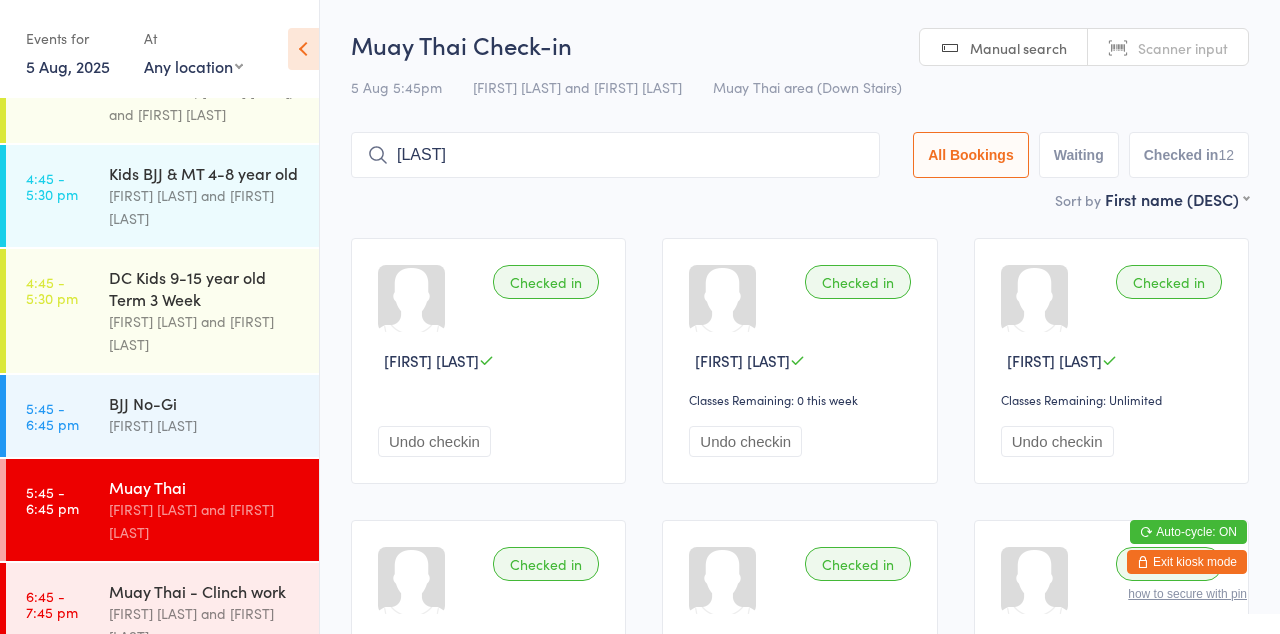 type on "[LAST]" 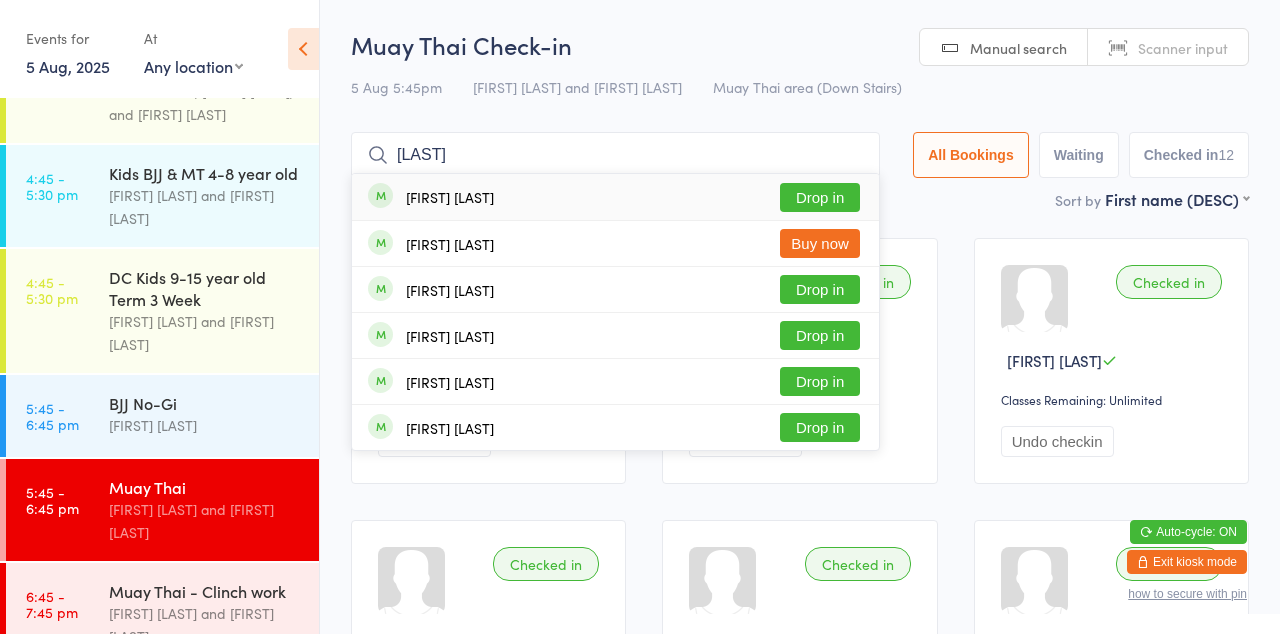 click on "[FIRST] [LAST] Drop in" at bounding box center (615, 197) 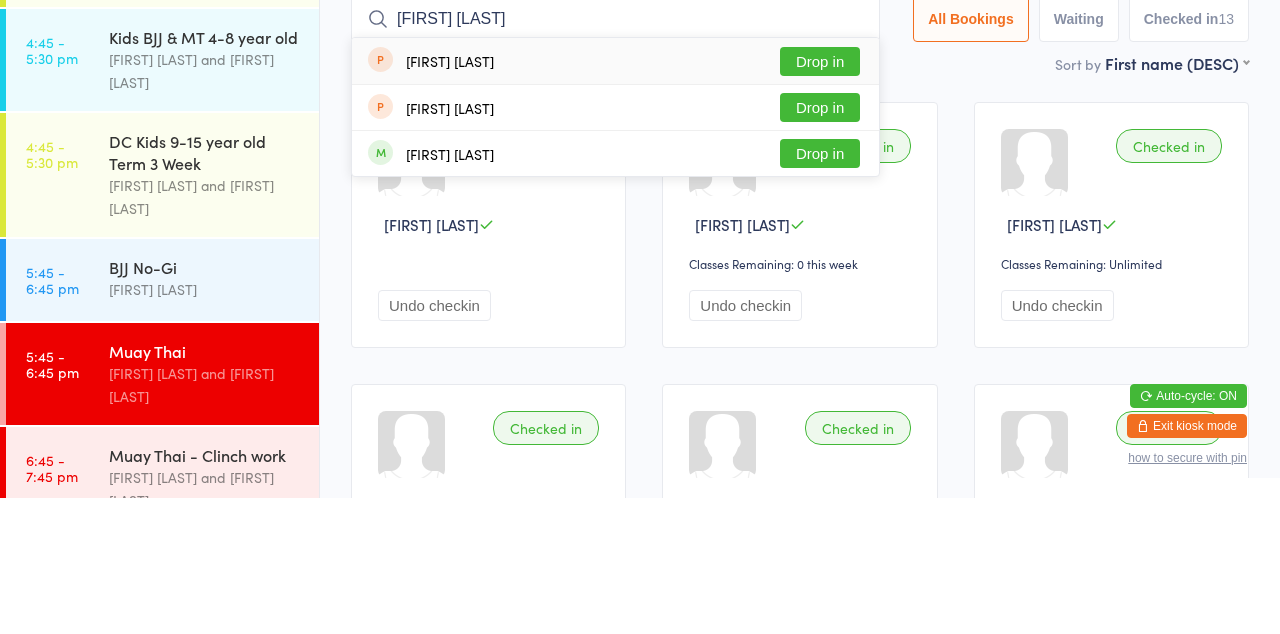 type on "[FIRST] [LAST]" 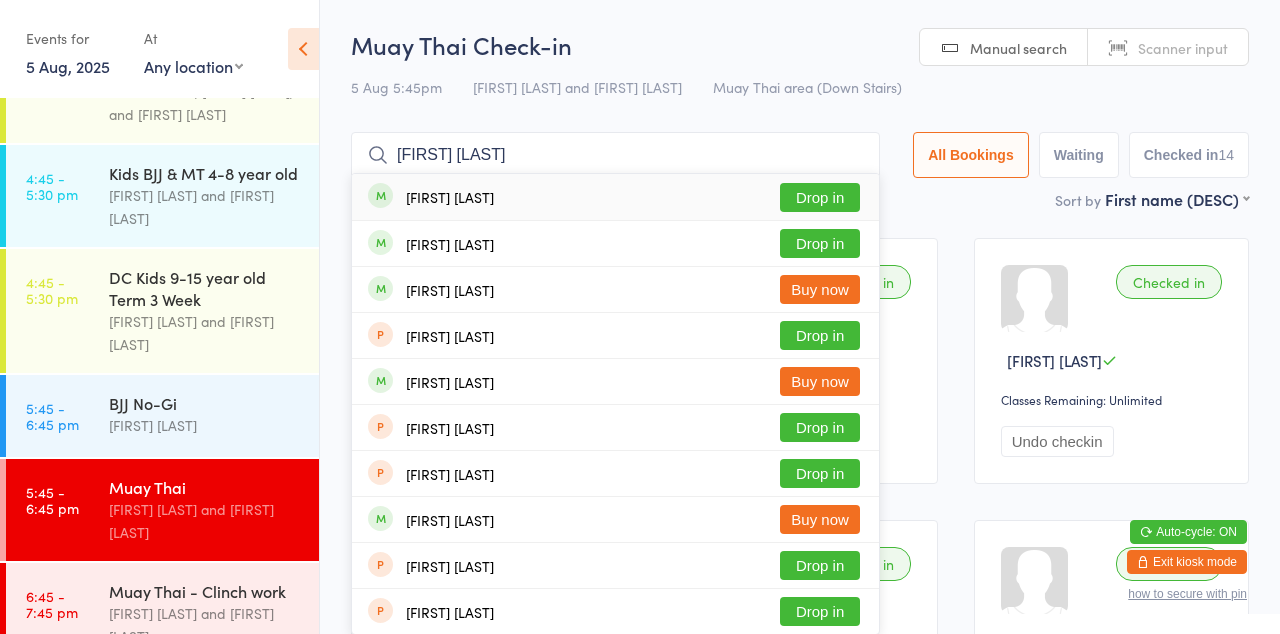 type on "[FIRST] [LAST]" 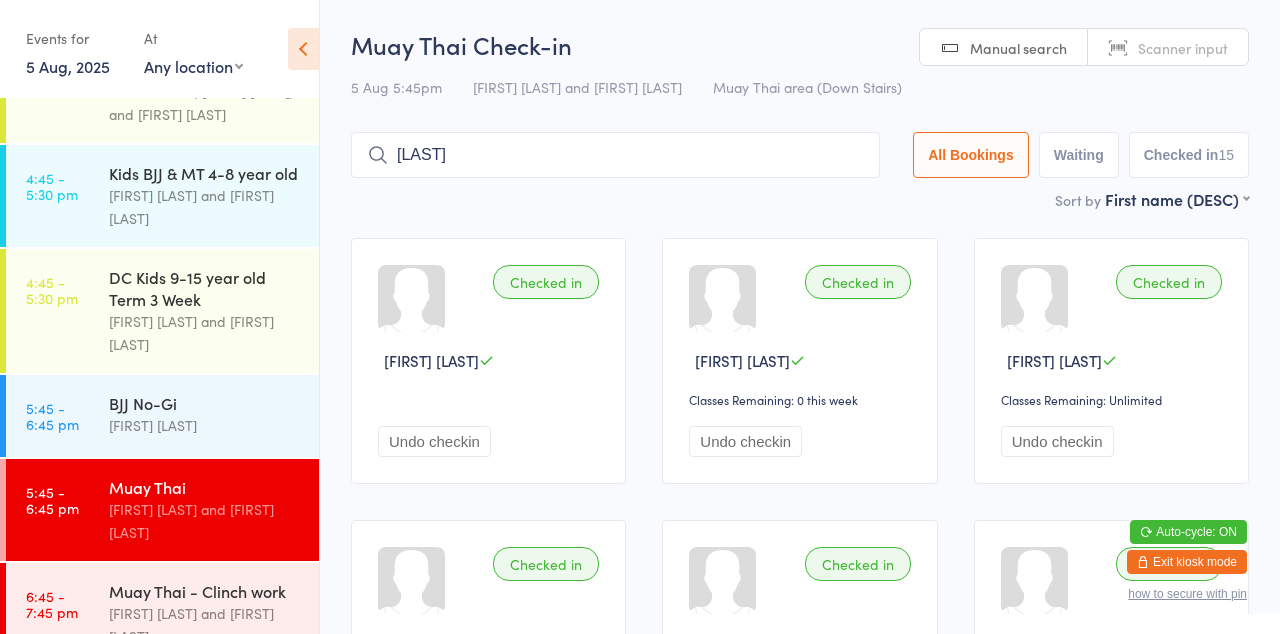 type on "[LAST]" 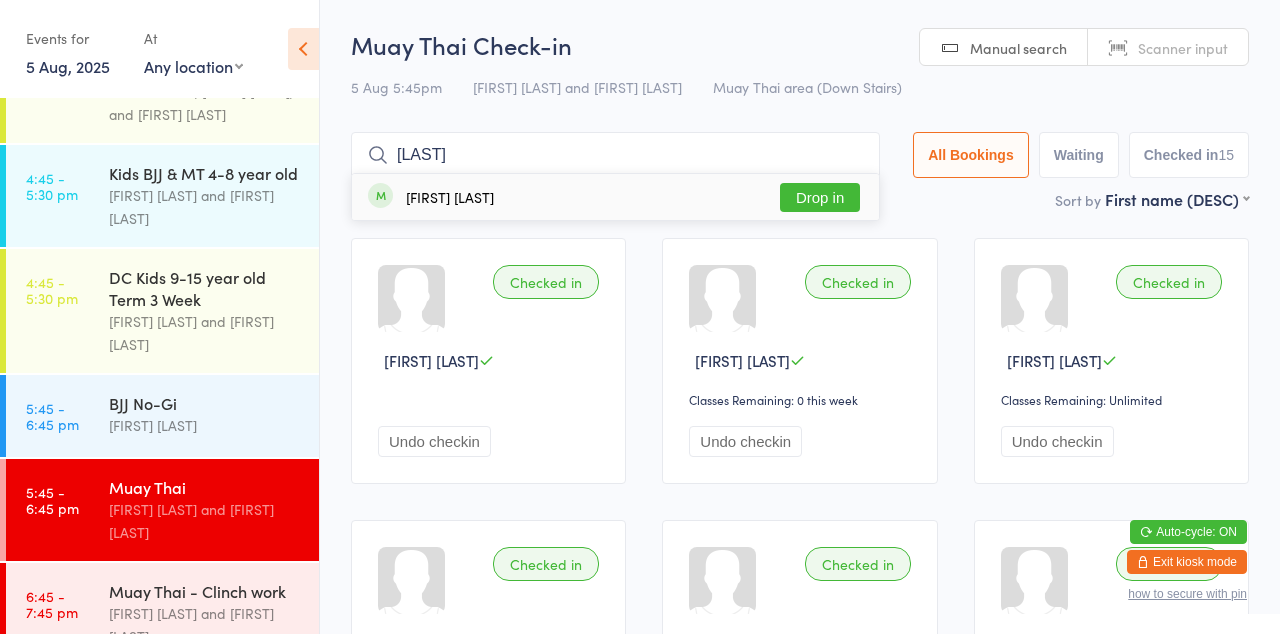 click on "Drop in" at bounding box center [820, 197] 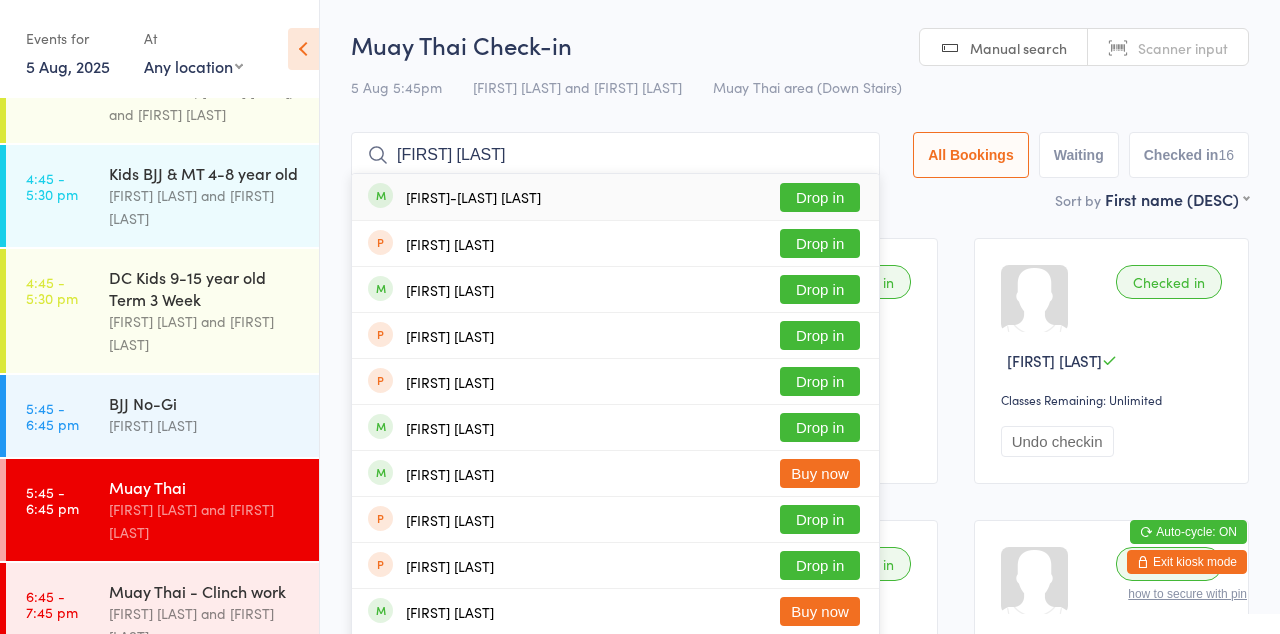 type on "[FIRST] [LAST]" 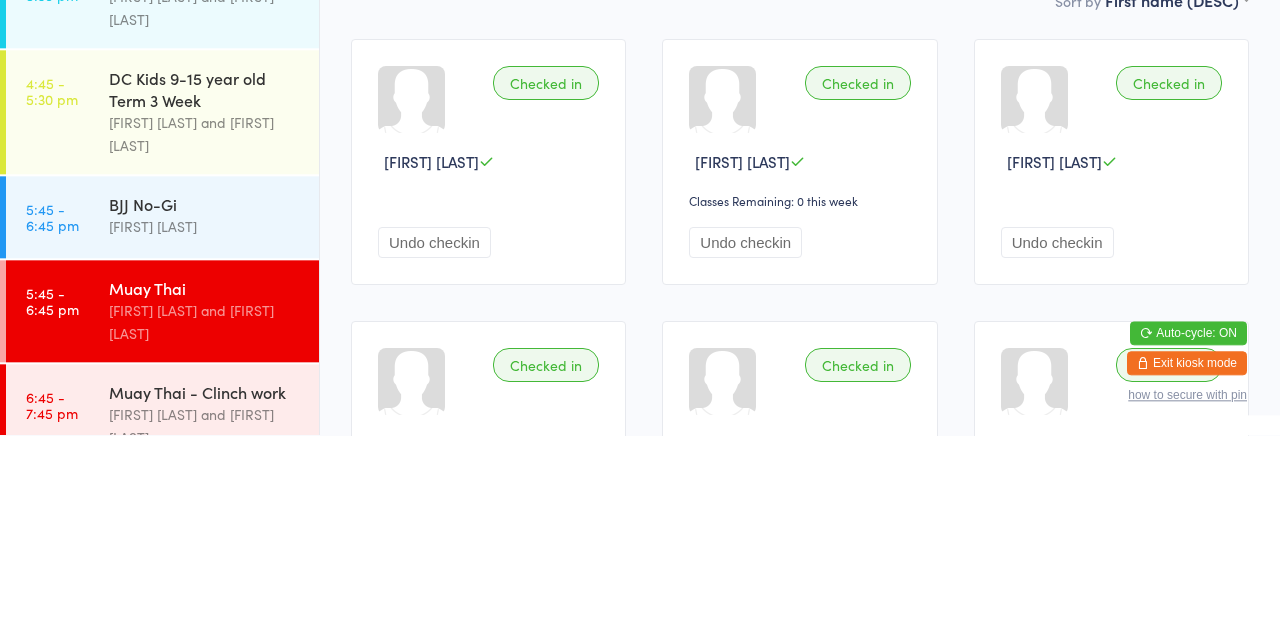 click on "Undo checkin" at bounding box center [1057, 441] 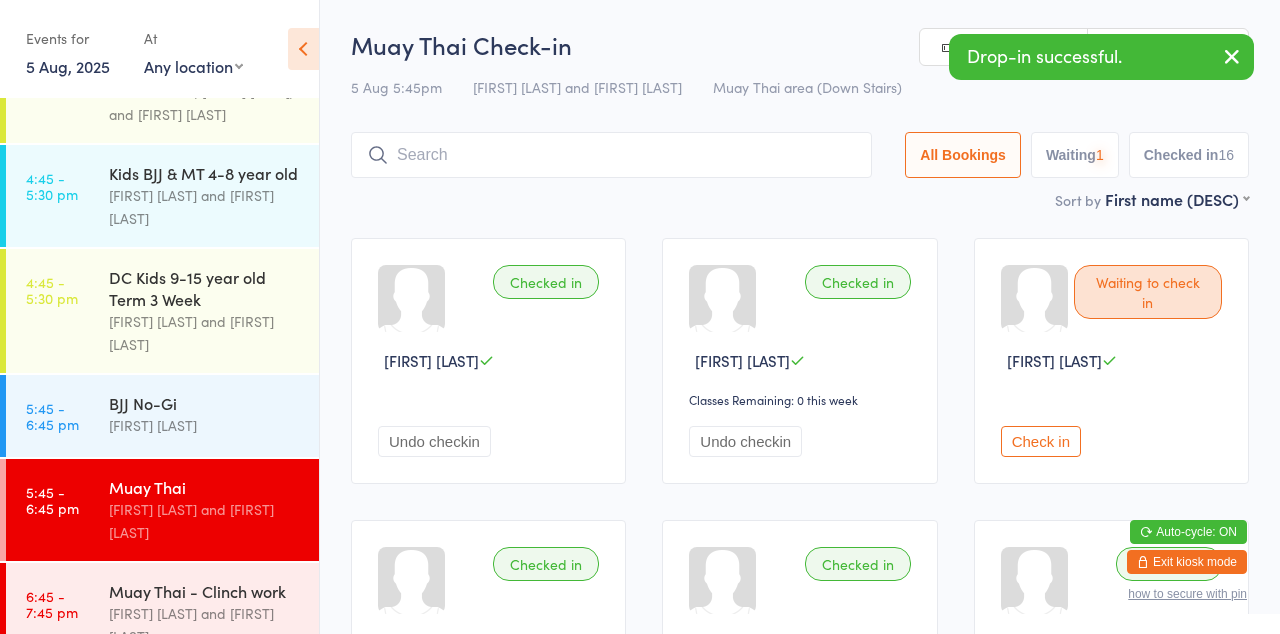 click on "Sort by   First name (DESC) First name (ASC) First name (DESC) Last name (ASC) Last name (DESC) Check in time (ASC) Check in time (DESC) Rank (ASC) Rank (DESC)" at bounding box center (800, 199) 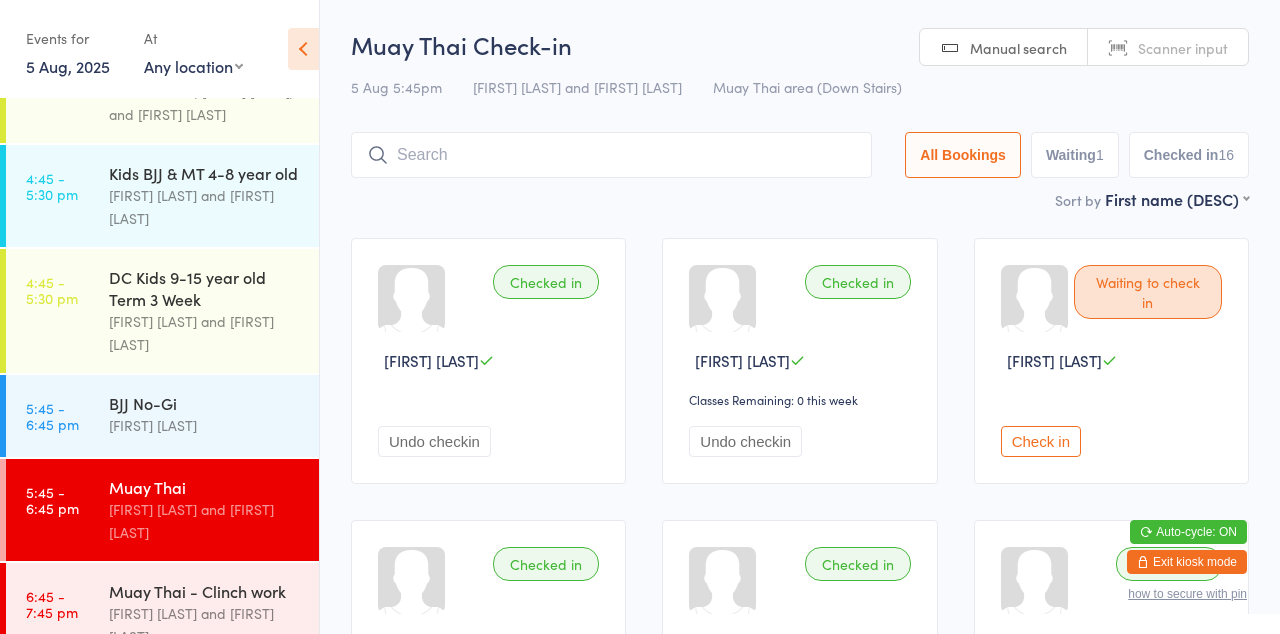 click at bounding box center [611, 155] 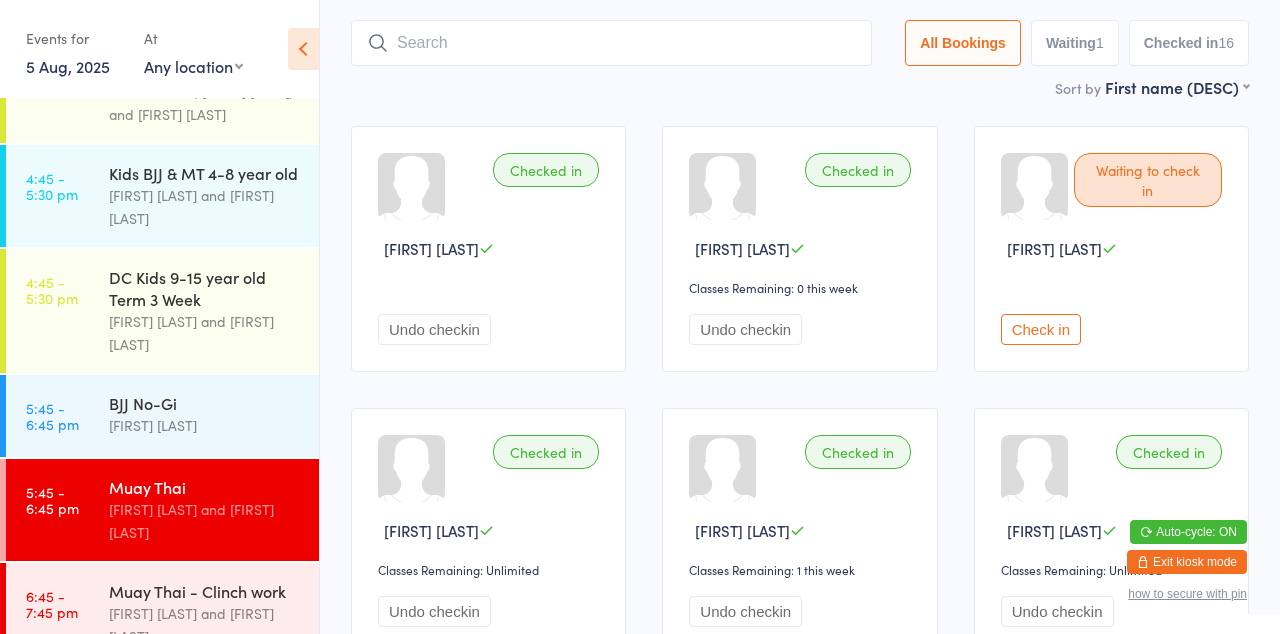 scroll, scrollTop: 132, scrollLeft: 0, axis: vertical 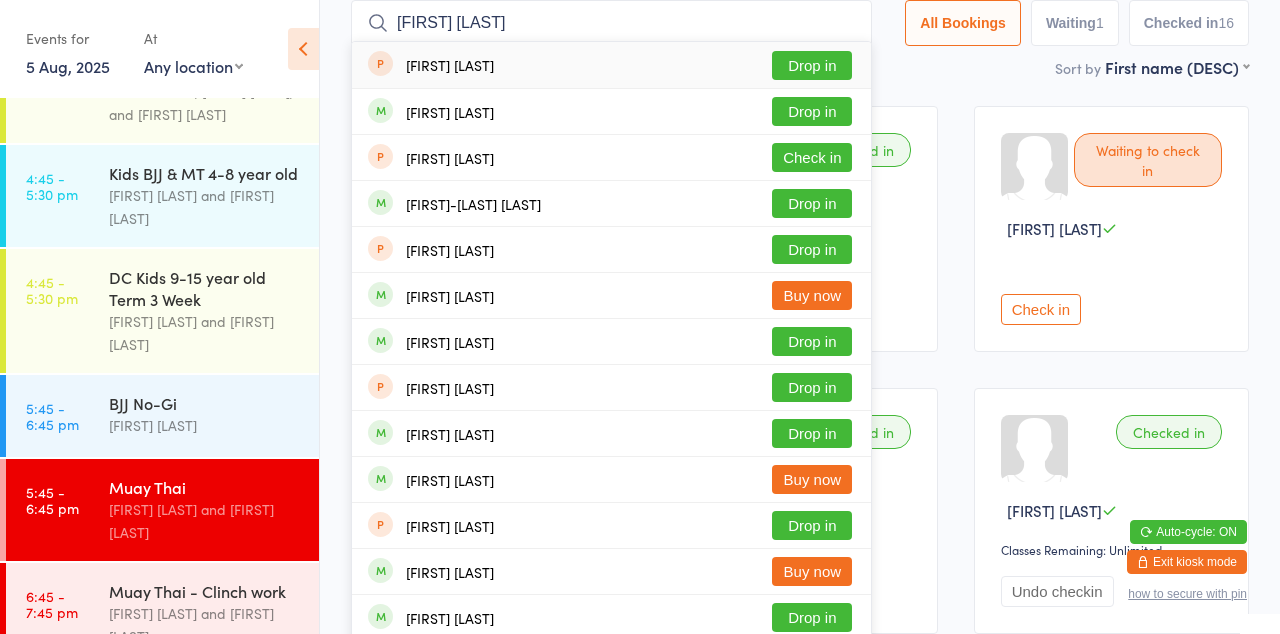 type on "[FIRST] [LAST]" 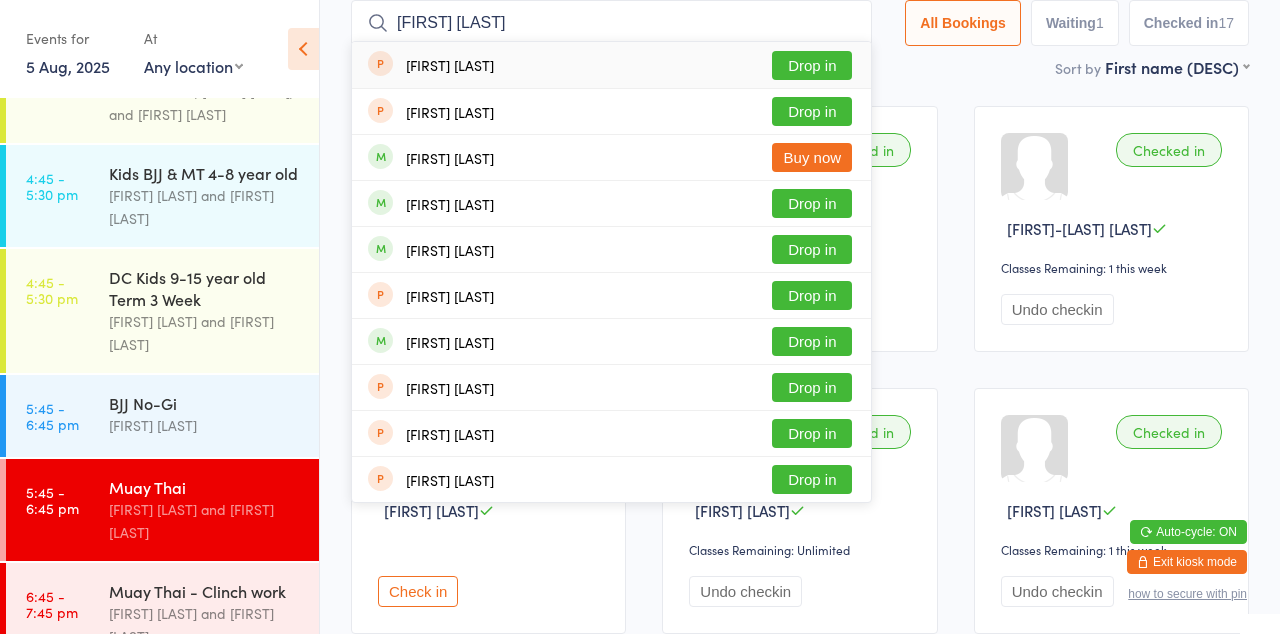 type on "[FIRST] [LAST]" 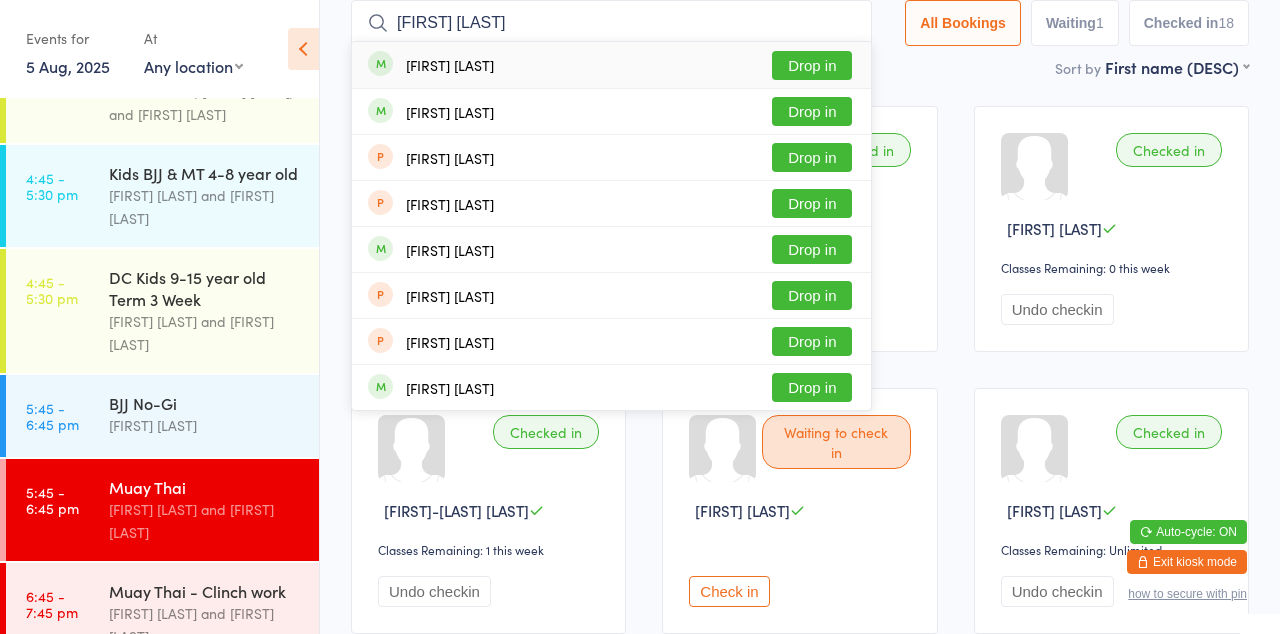 type on "[FIRST] [LAST]" 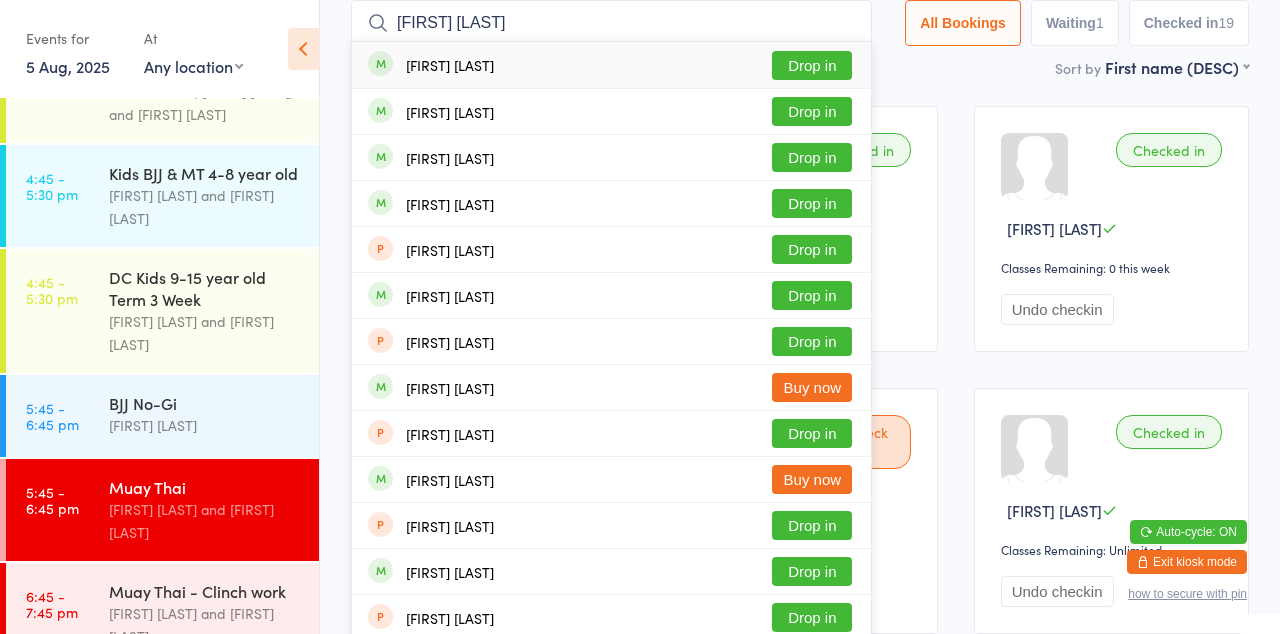 type on "[FIRST] [LAST]" 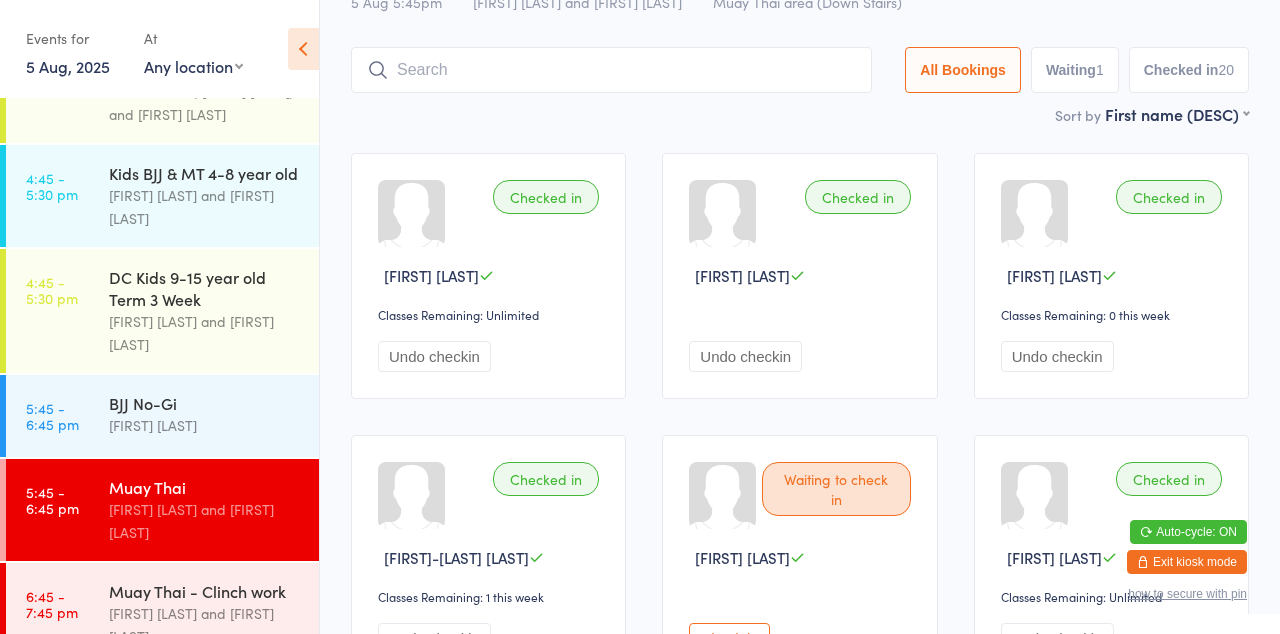 scroll, scrollTop: 0, scrollLeft: 0, axis: both 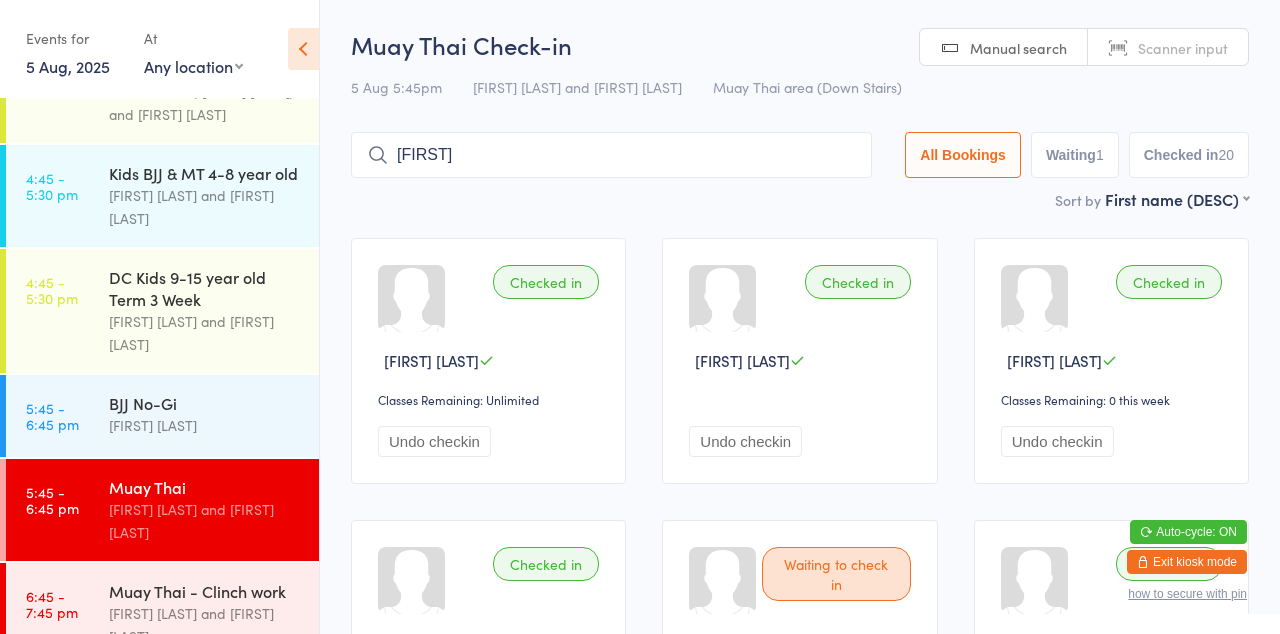 type on "[FIRST]" 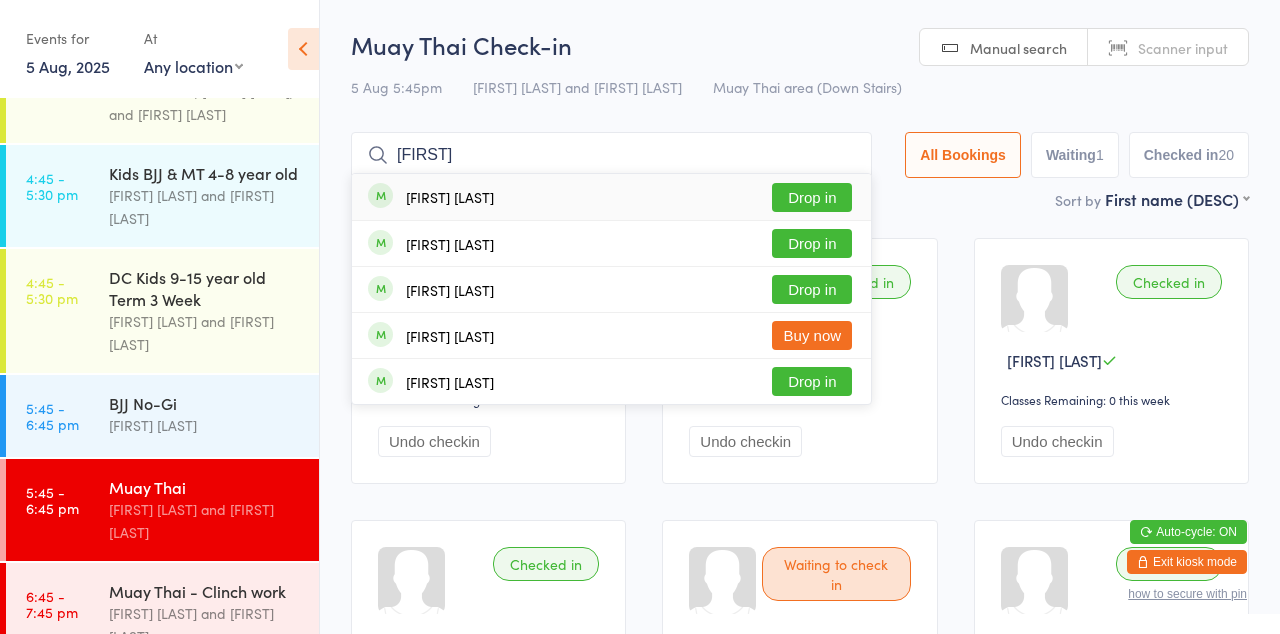 click on "Drop in" at bounding box center [812, 197] 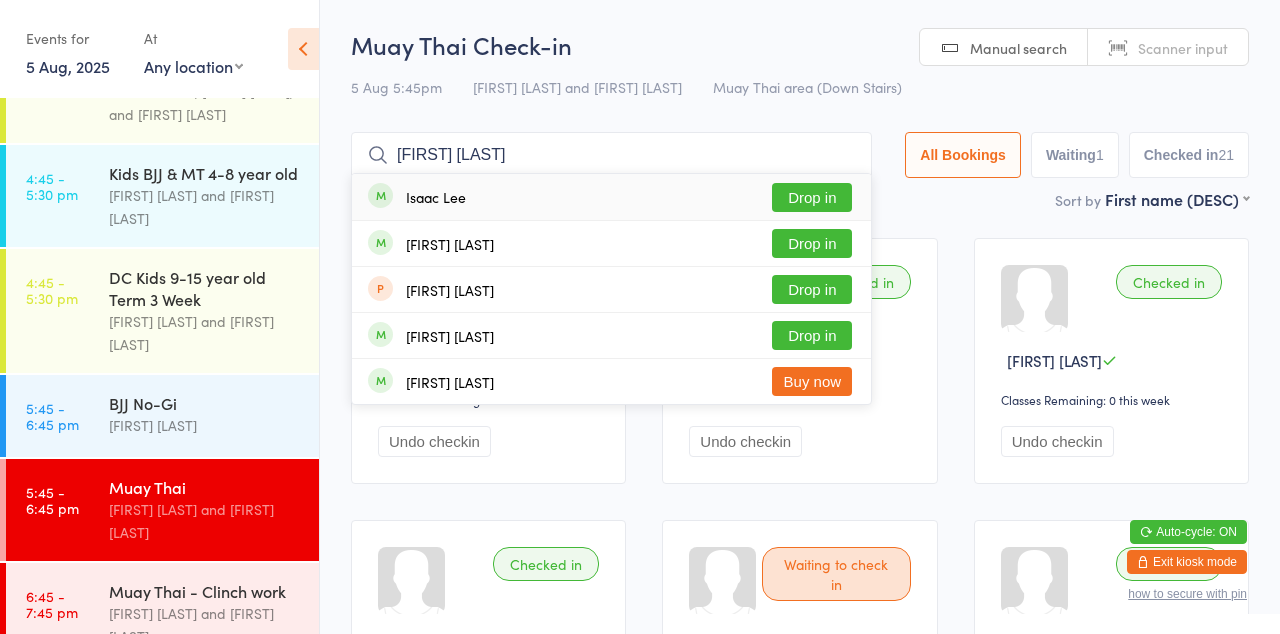 type on "[FIRST] [LAST]" 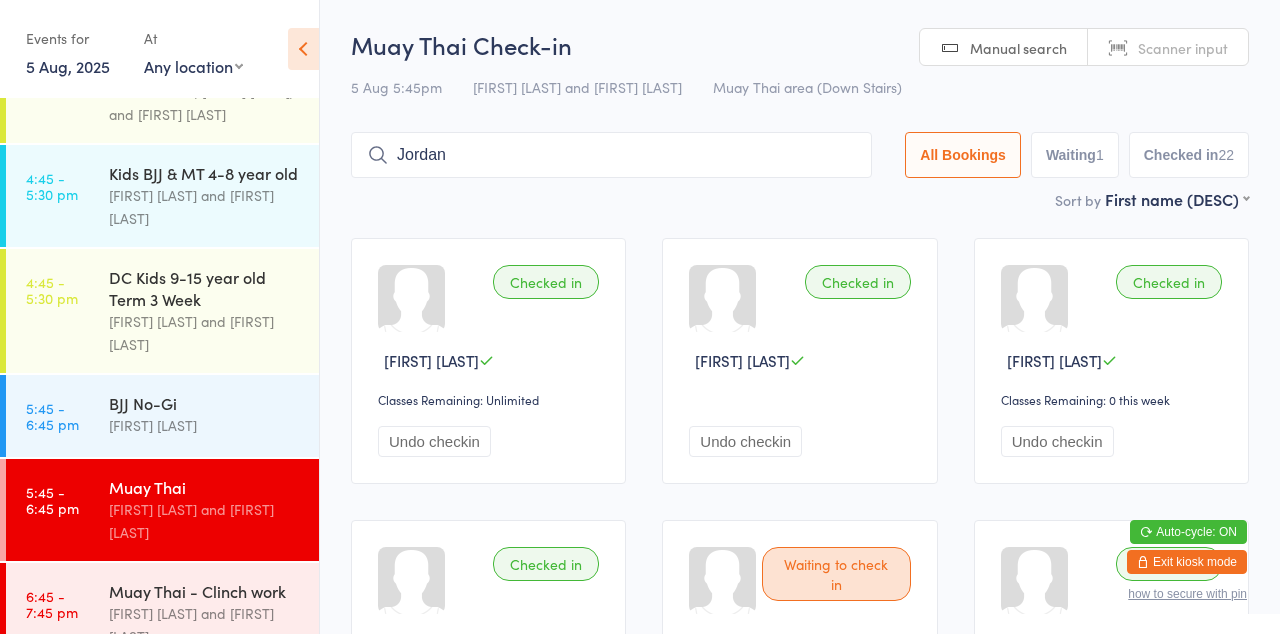 type on "Jordan" 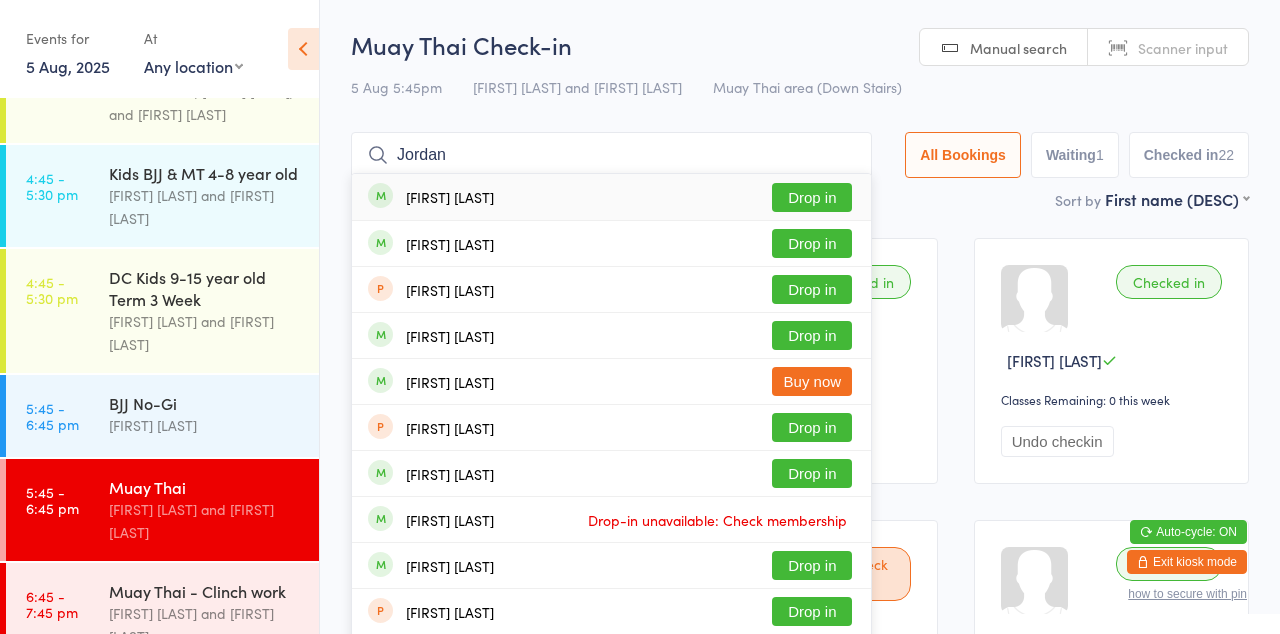 click on "Drop in" at bounding box center [812, 243] 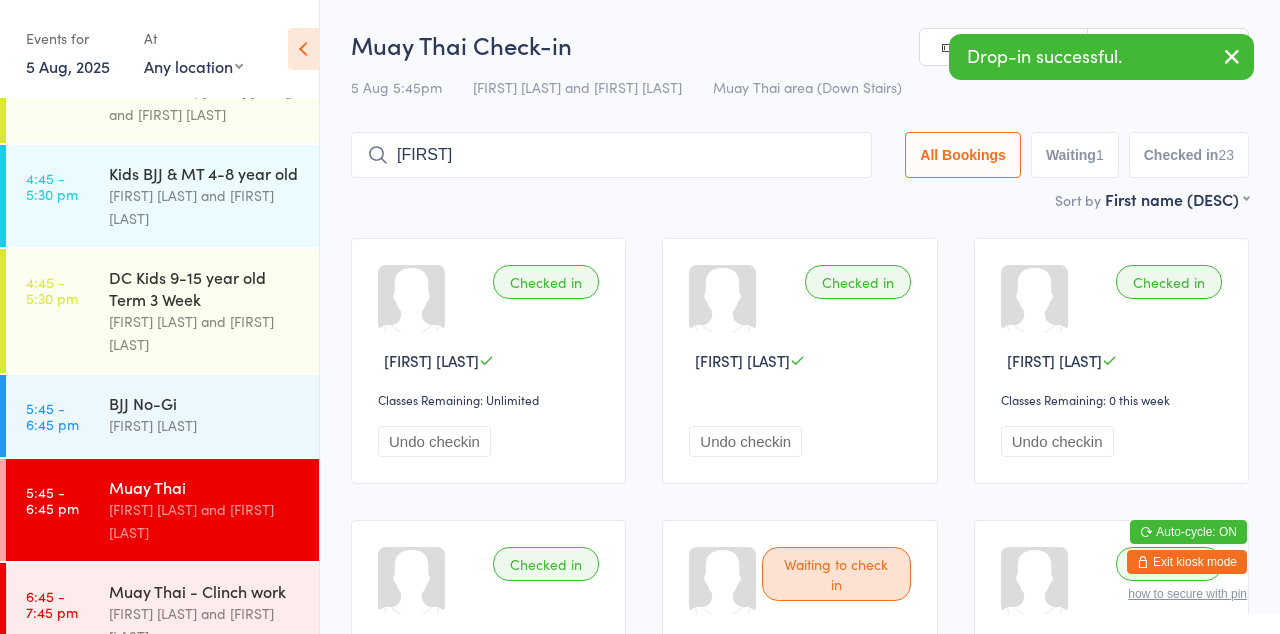type on "[FIRST]" 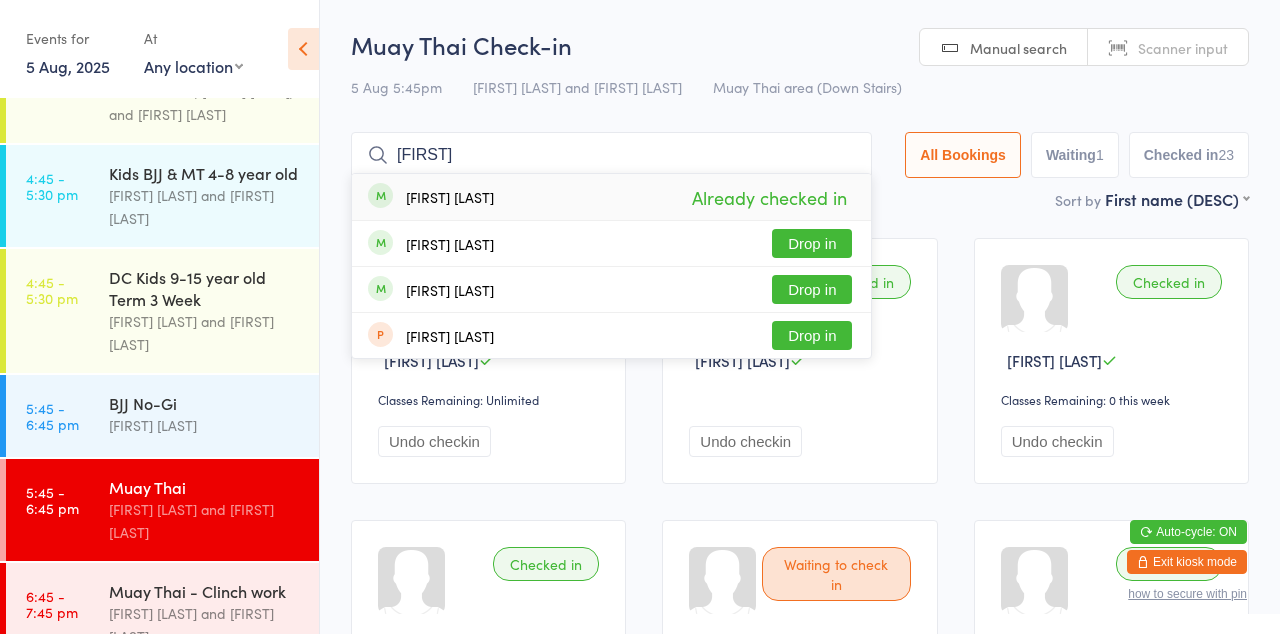 click on "[FIRST]" at bounding box center (611, 155) 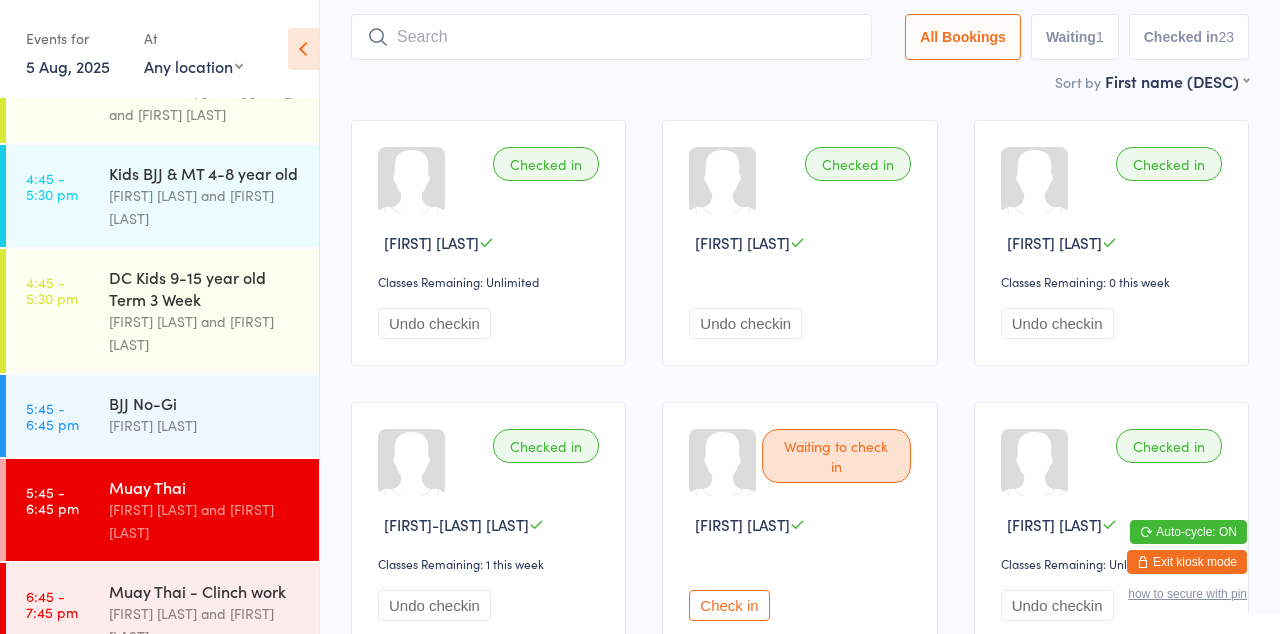 scroll, scrollTop: 132, scrollLeft: 0, axis: vertical 